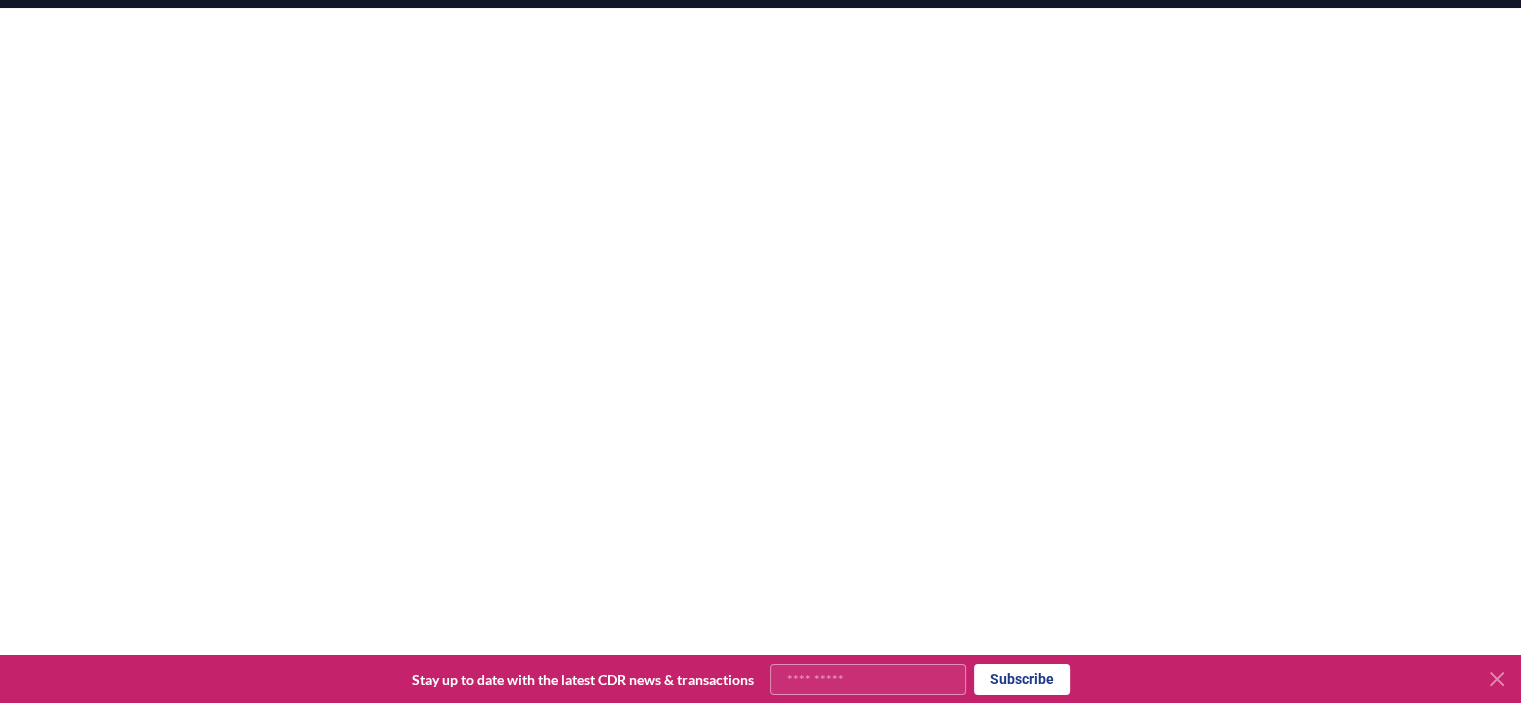 scroll, scrollTop: 588, scrollLeft: 0, axis: vertical 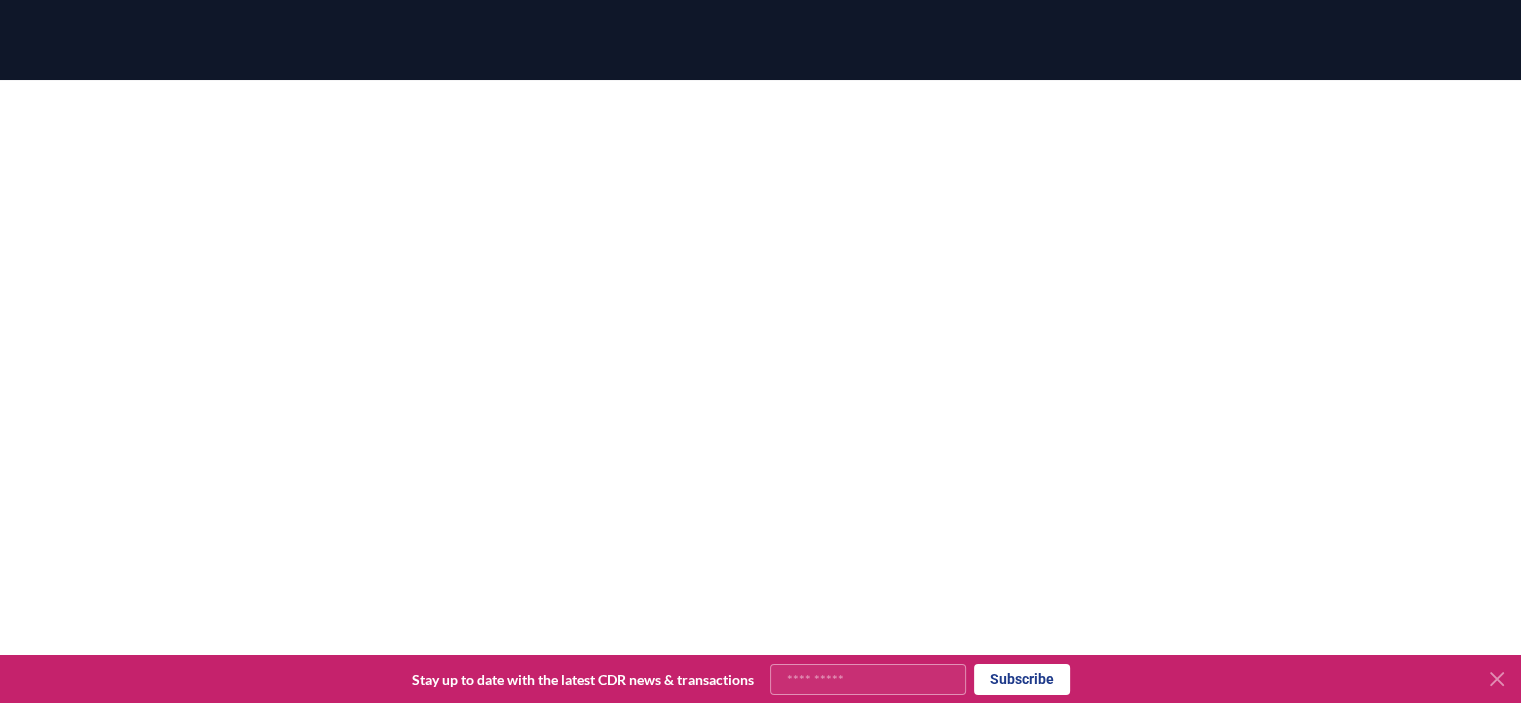 click 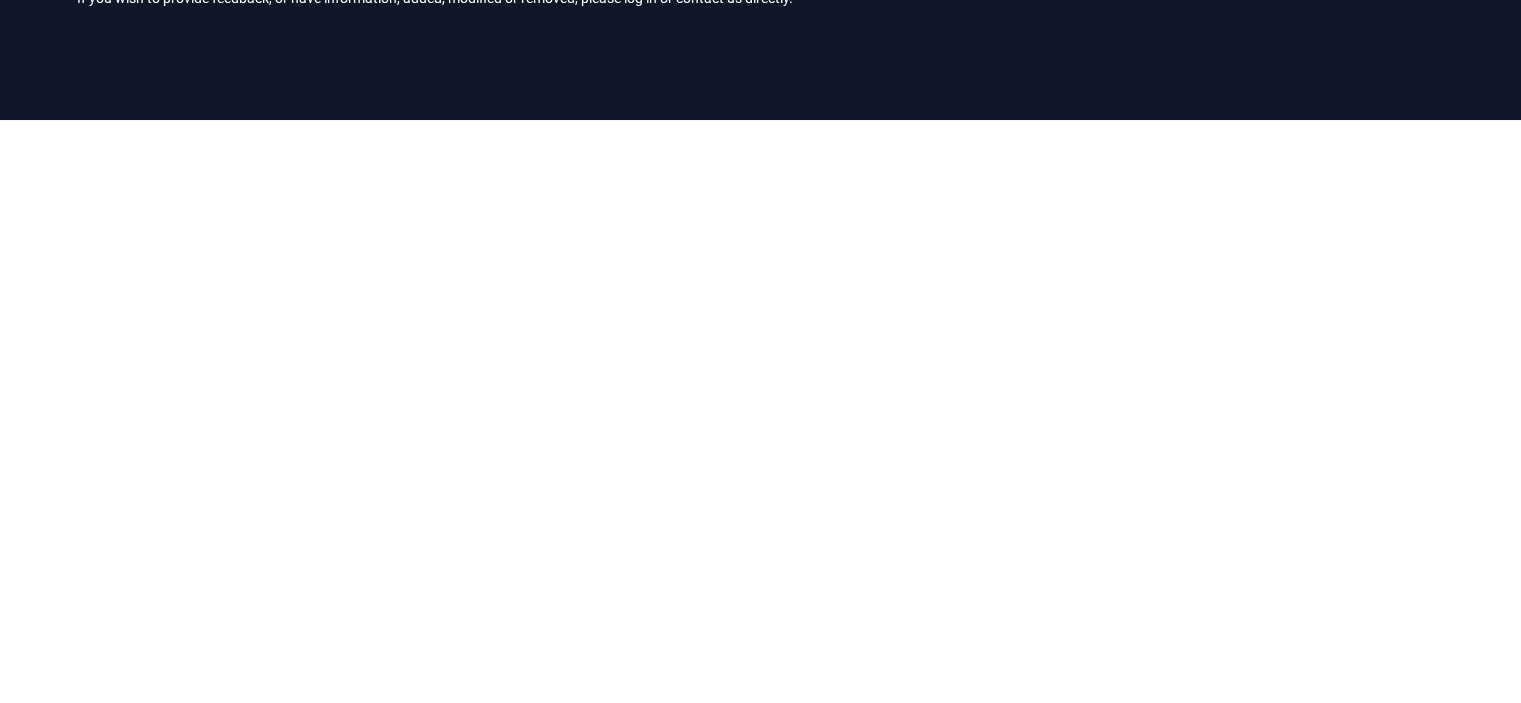 scroll, scrollTop: 200, scrollLeft: 0, axis: vertical 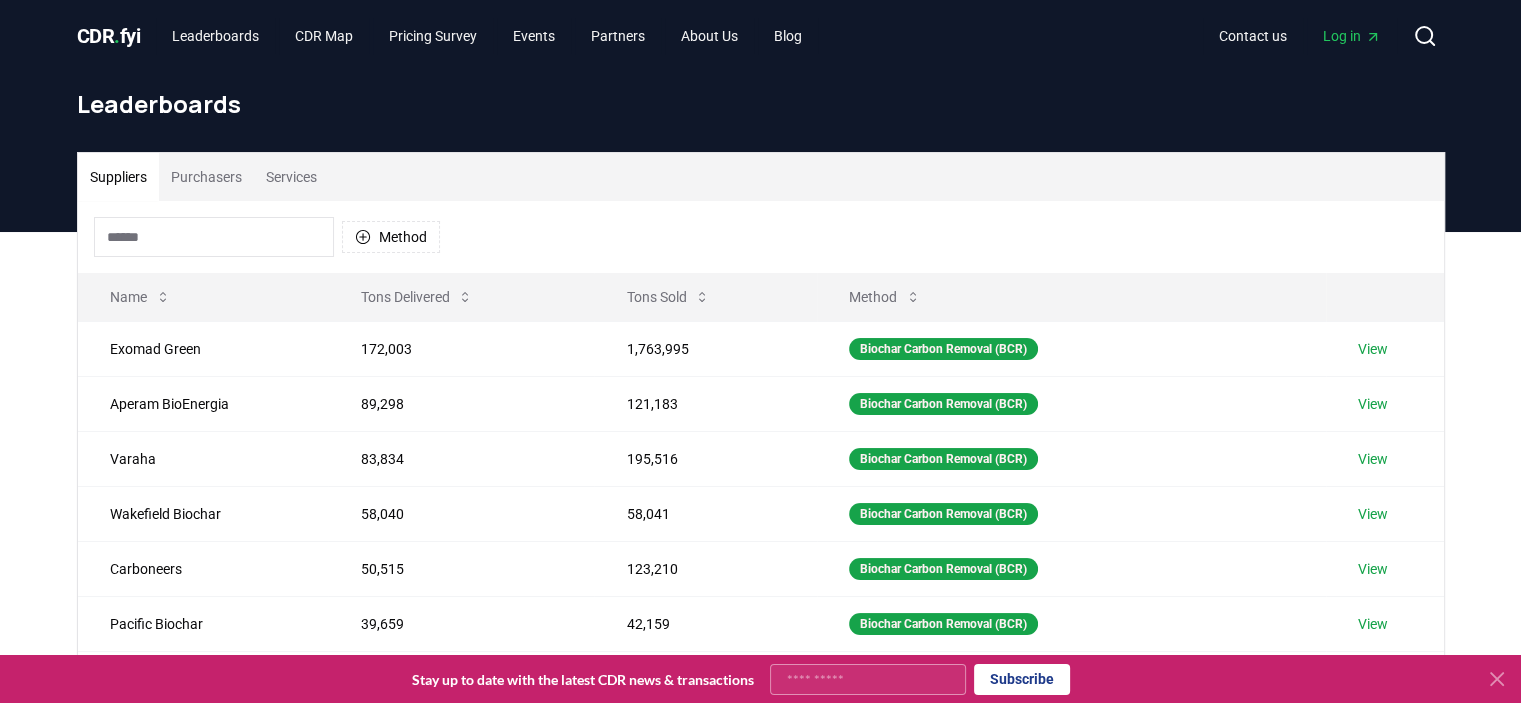 click on "Purchasers" at bounding box center [206, 177] 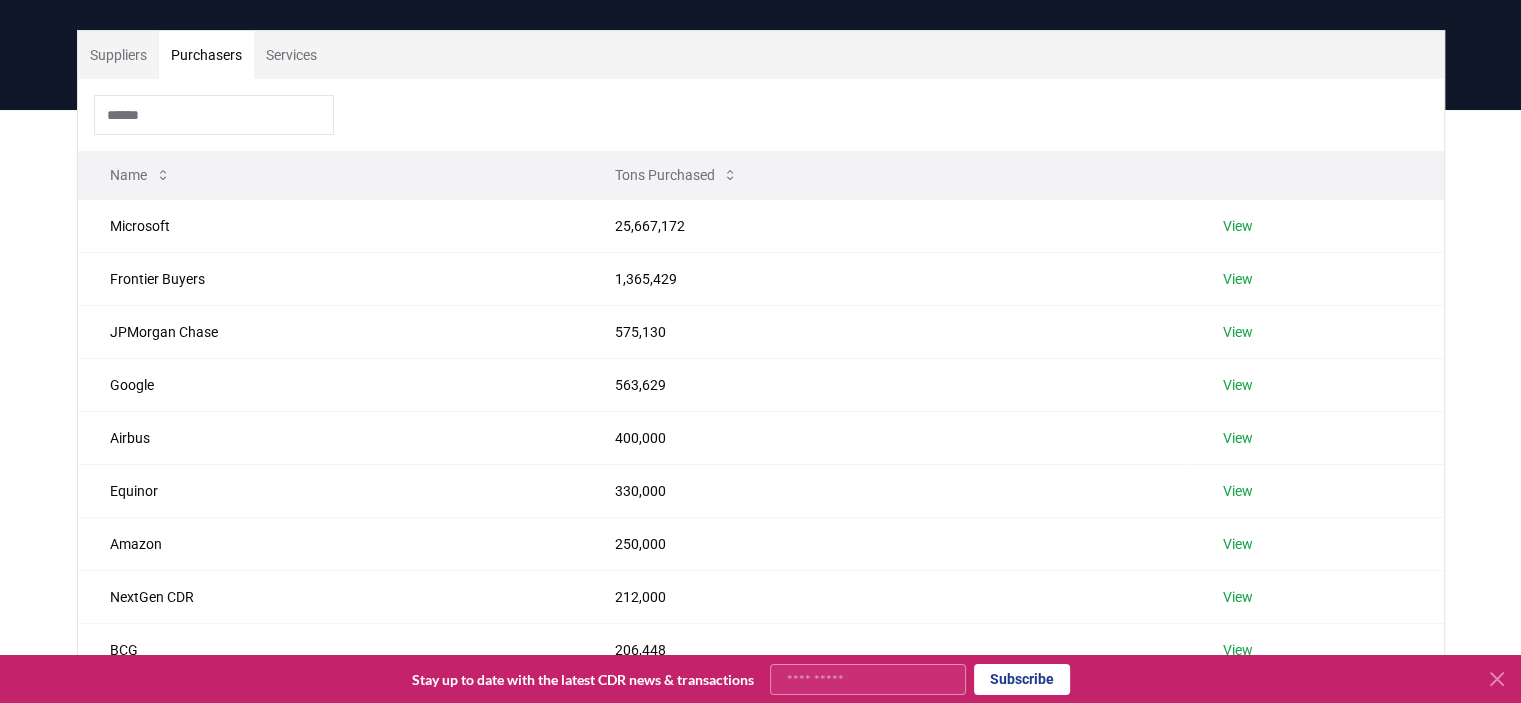 scroll, scrollTop: 300, scrollLeft: 0, axis: vertical 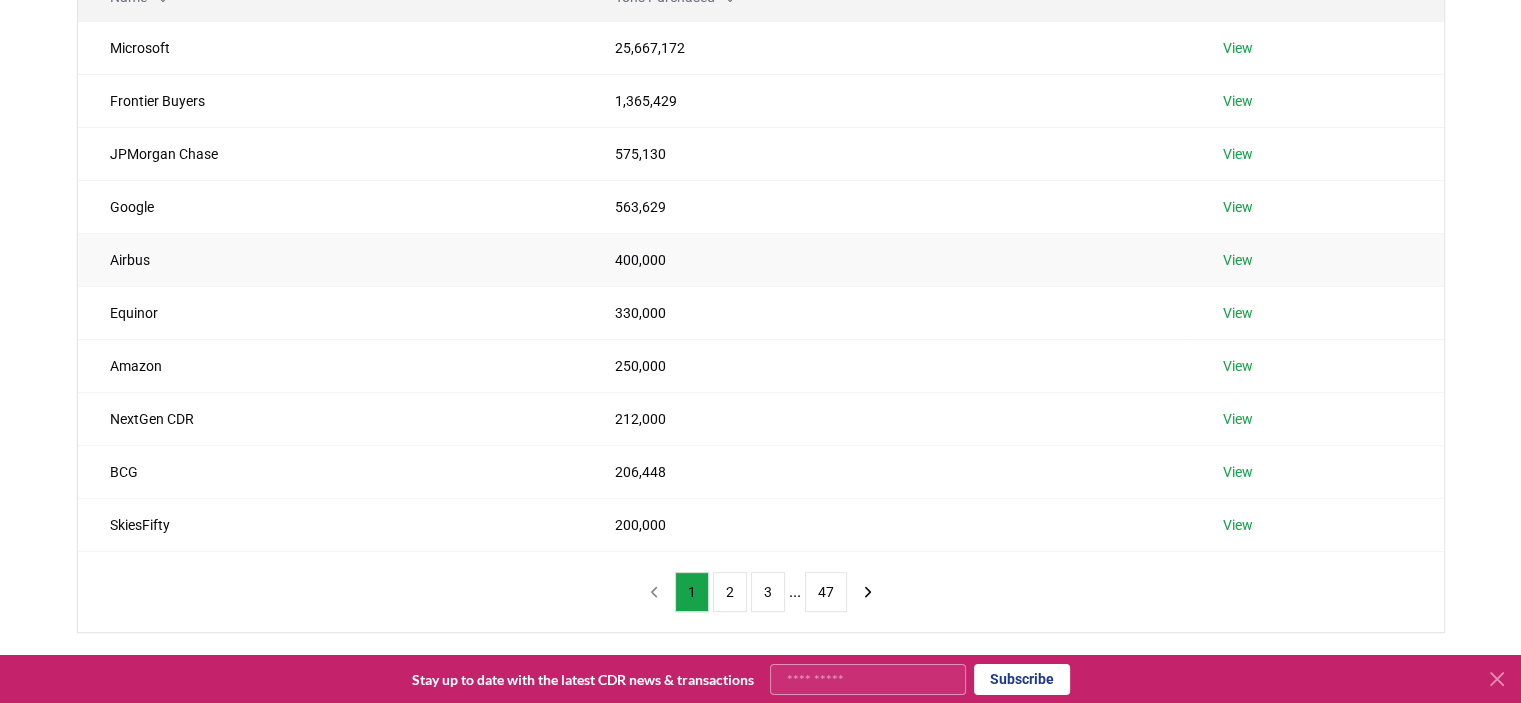 click on "View" at bounding box center [1238, 260] 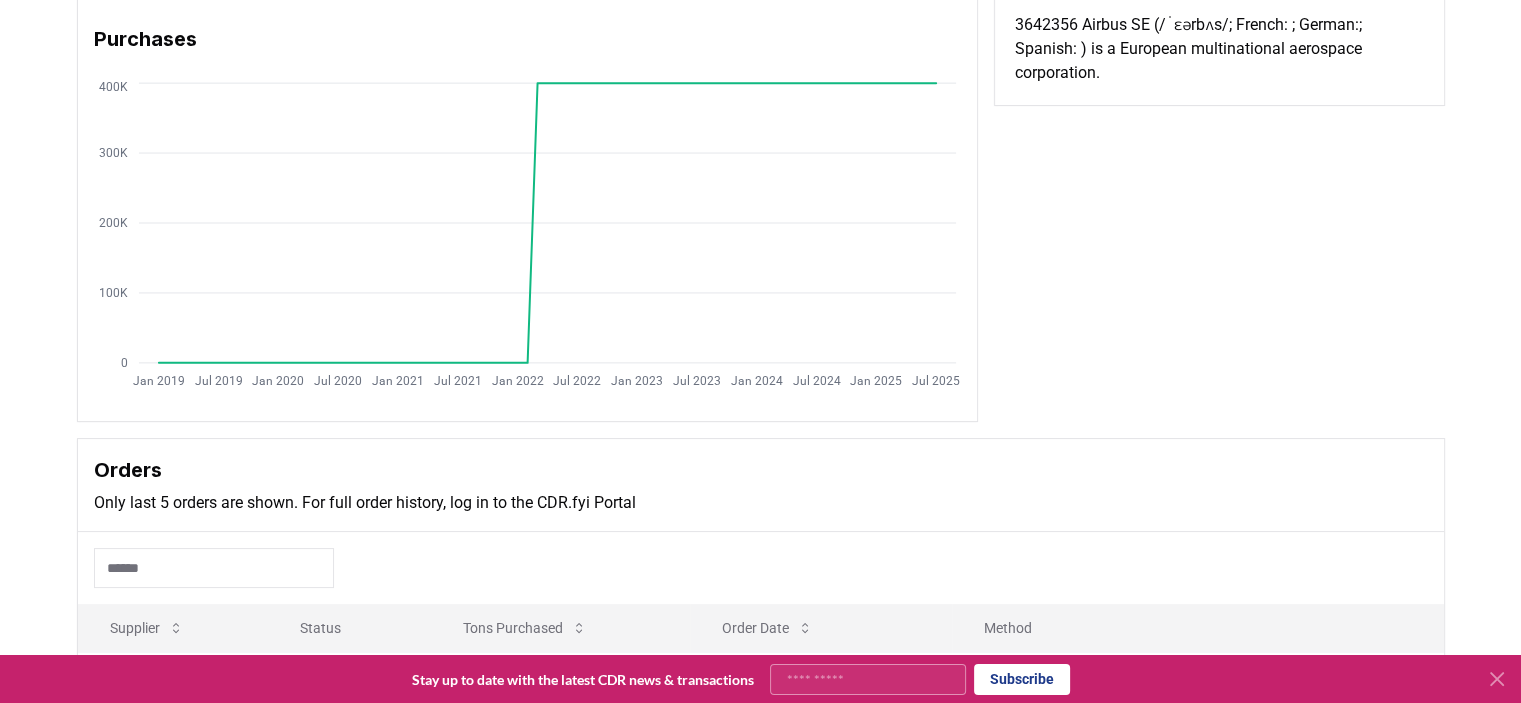 scroll, scrollTop: 500, scrollLeft: 0, axis: vertical 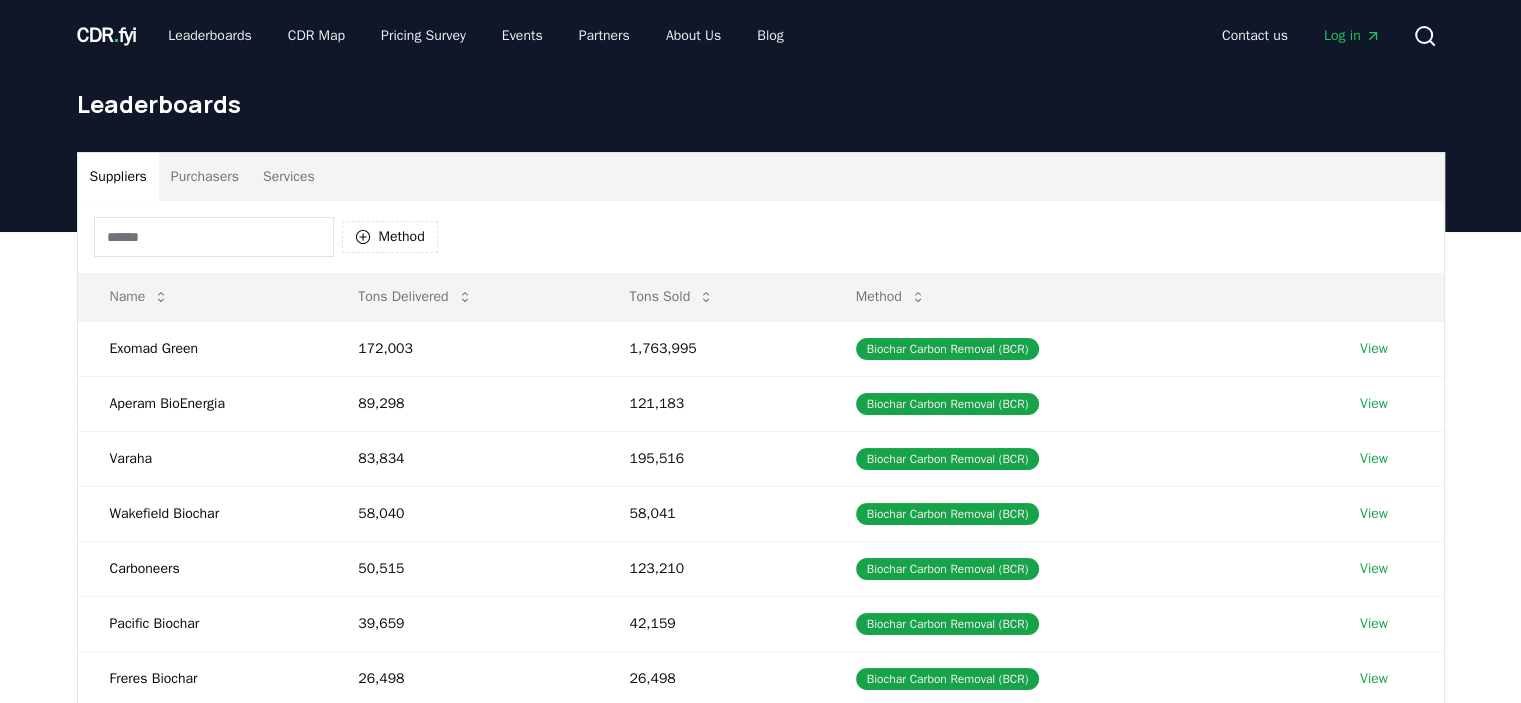 click on "Purchasers" at bounding box center [205, 177] 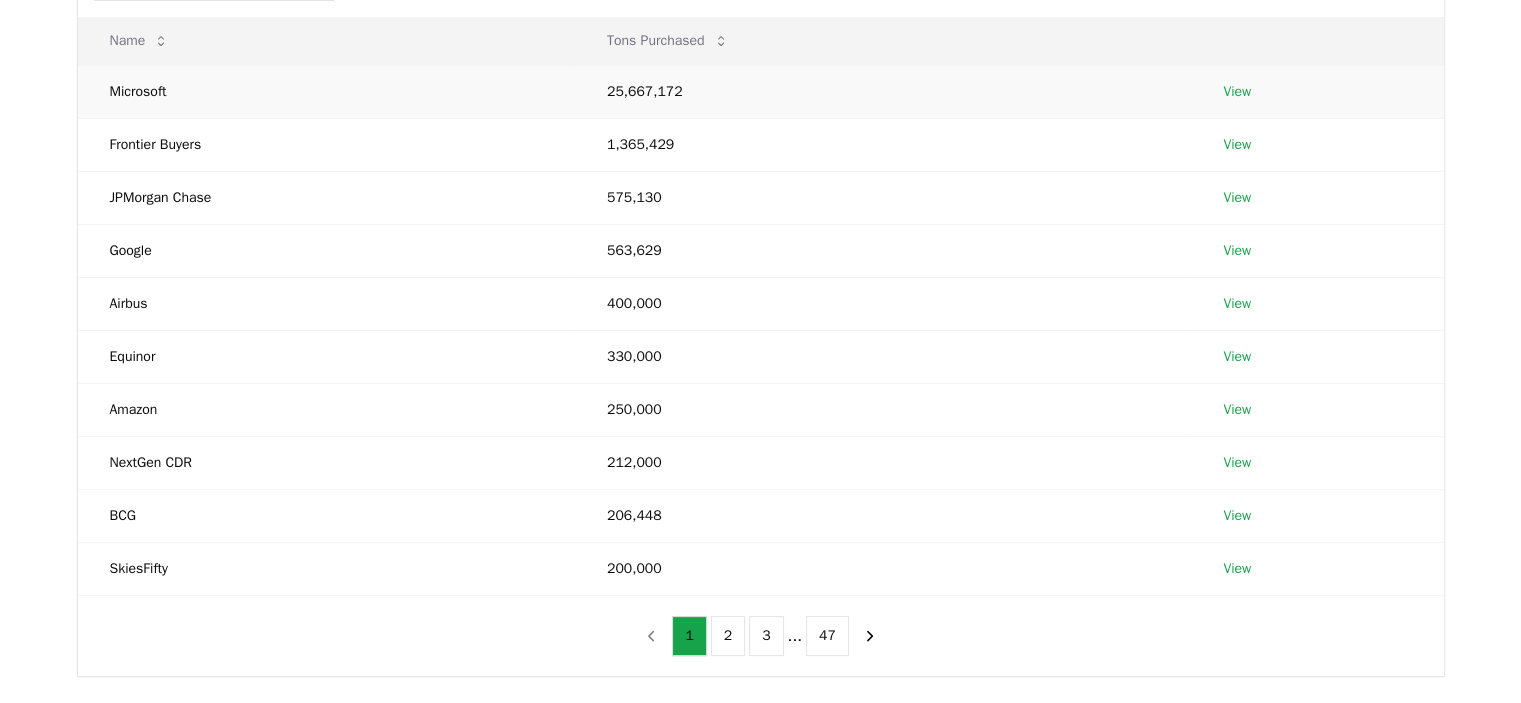 scroll, scrollTop: 300, scrollLeft: 0, axis: vertical 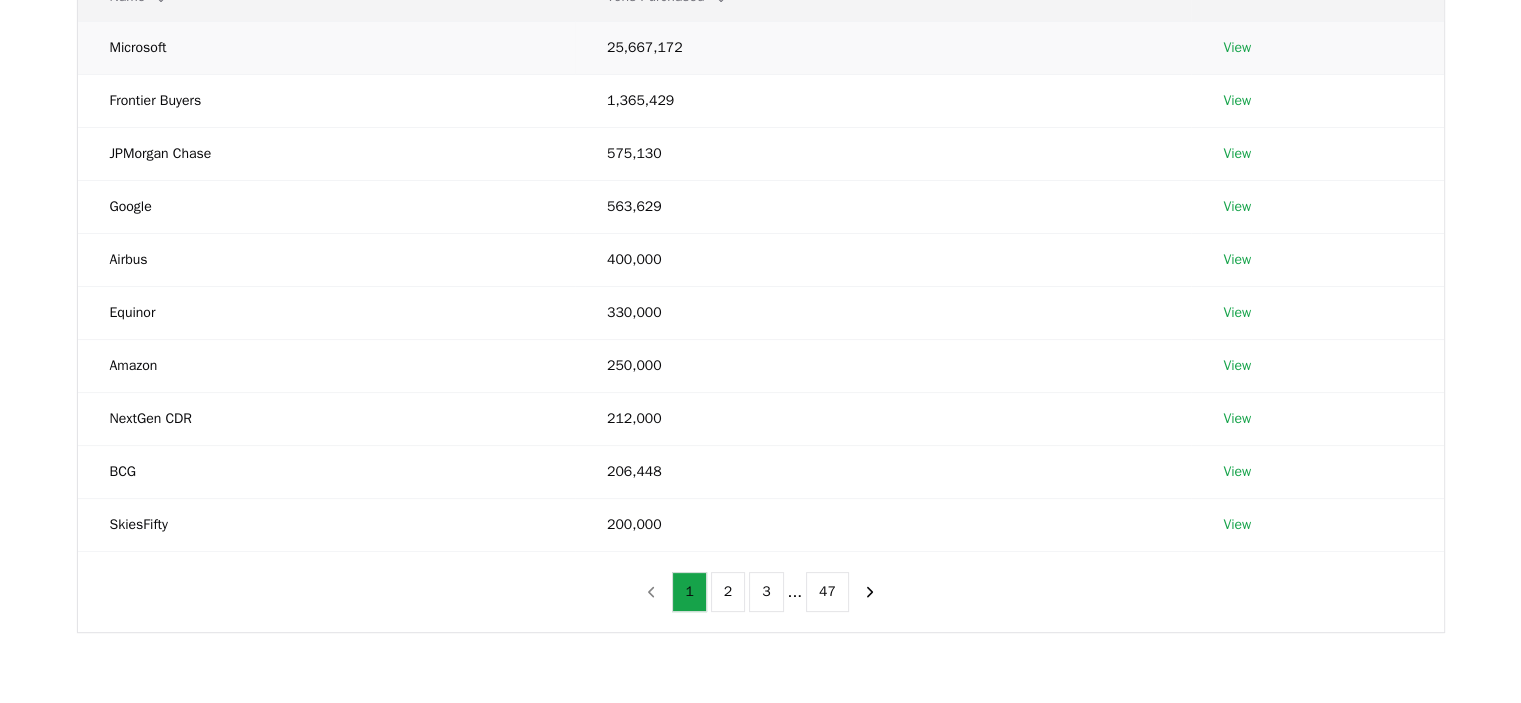 type 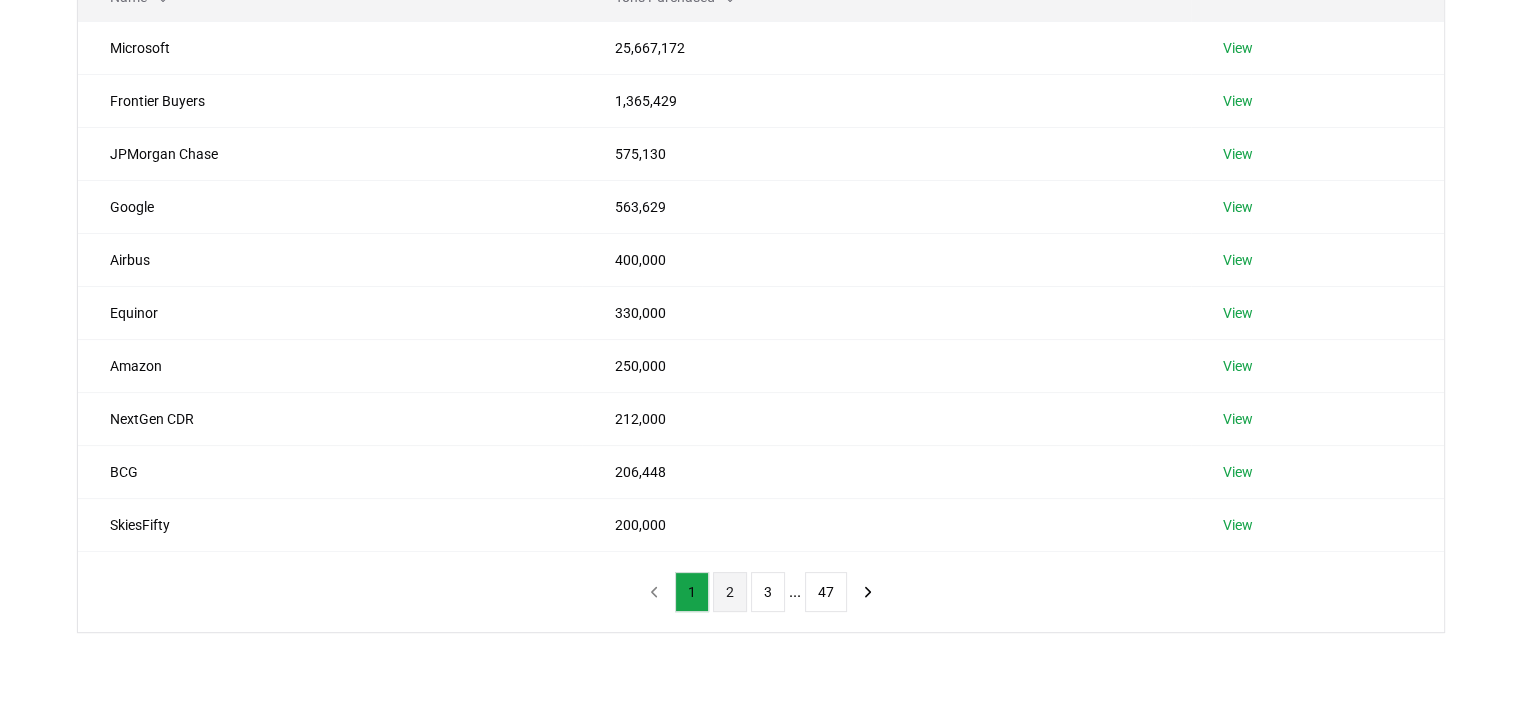 click on "2" at bounding box center (730, 592) 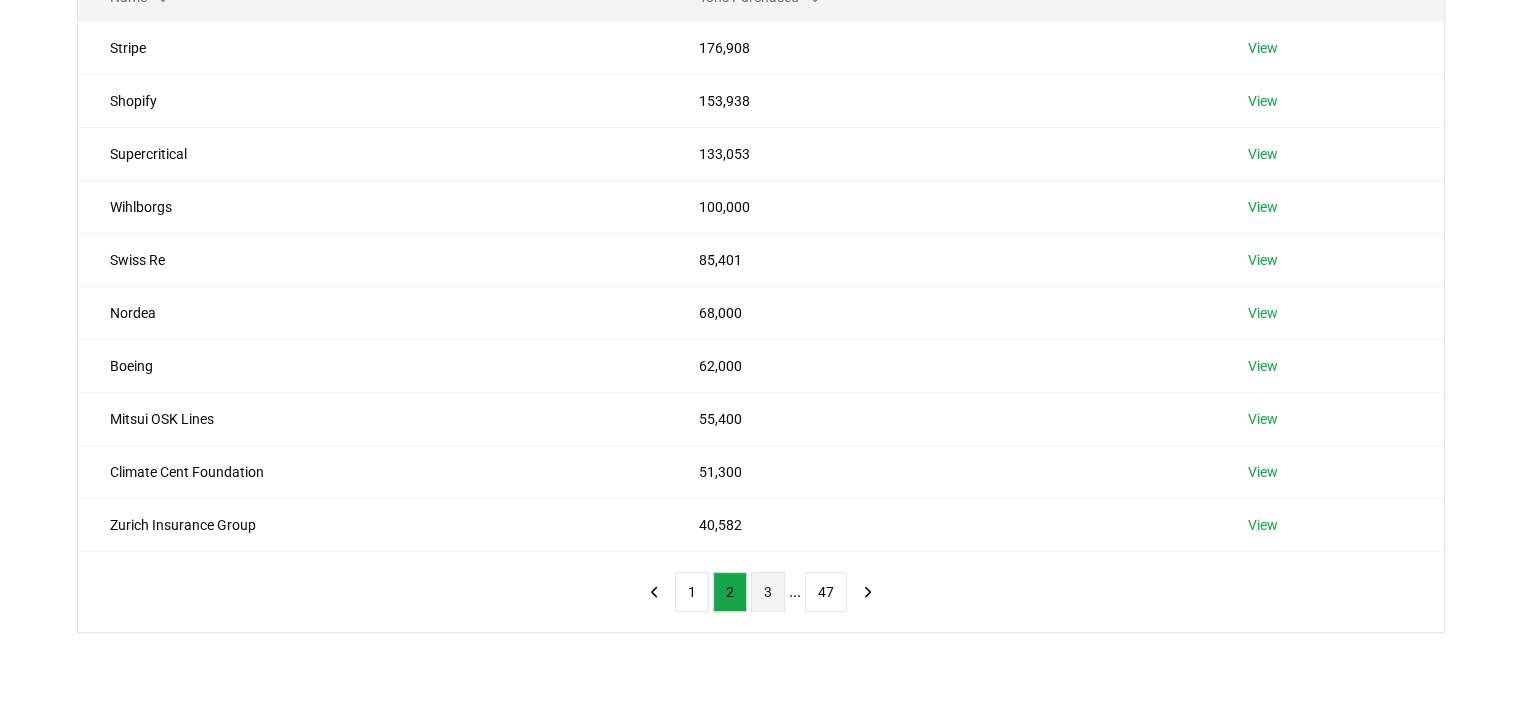 click on "3" at bounding box center (768, 592) 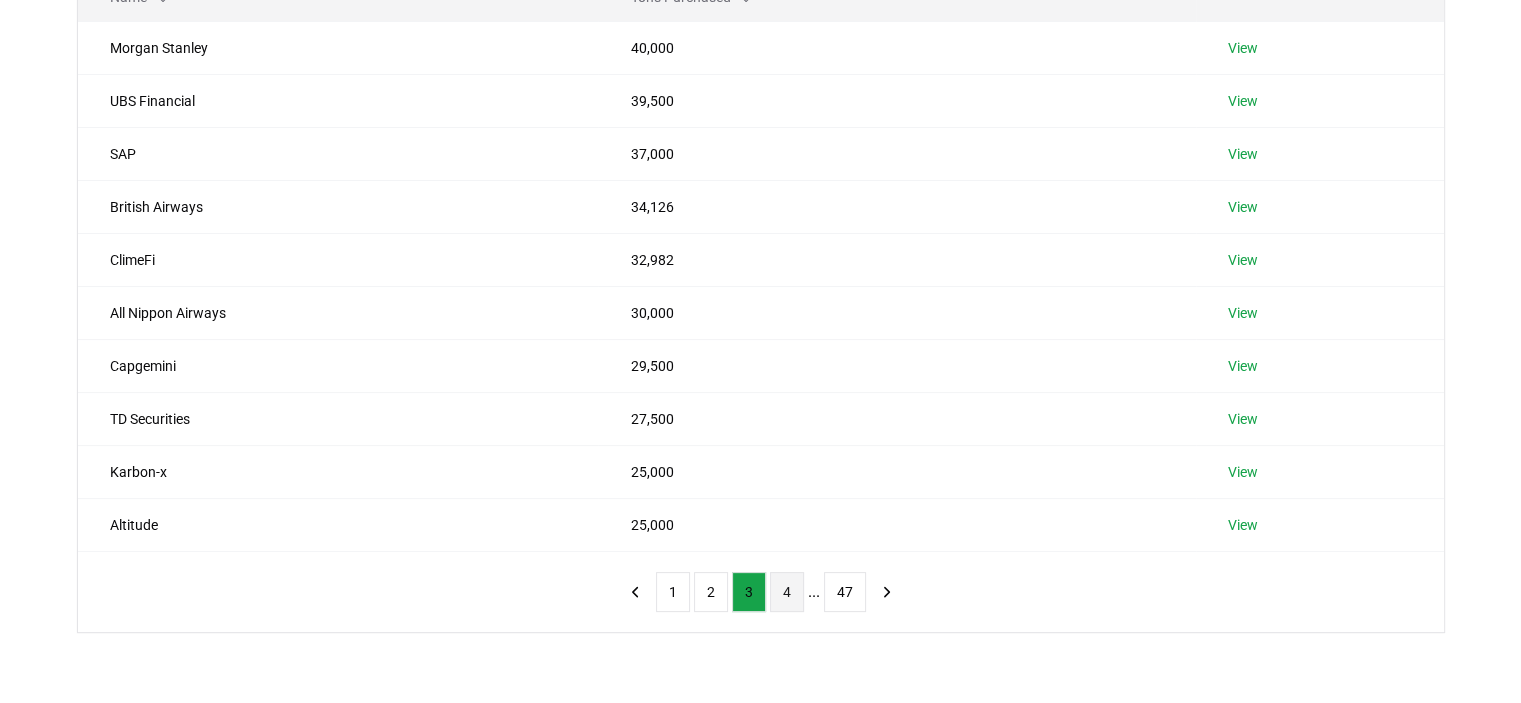 click on "4" at bounding box center [787, 592] 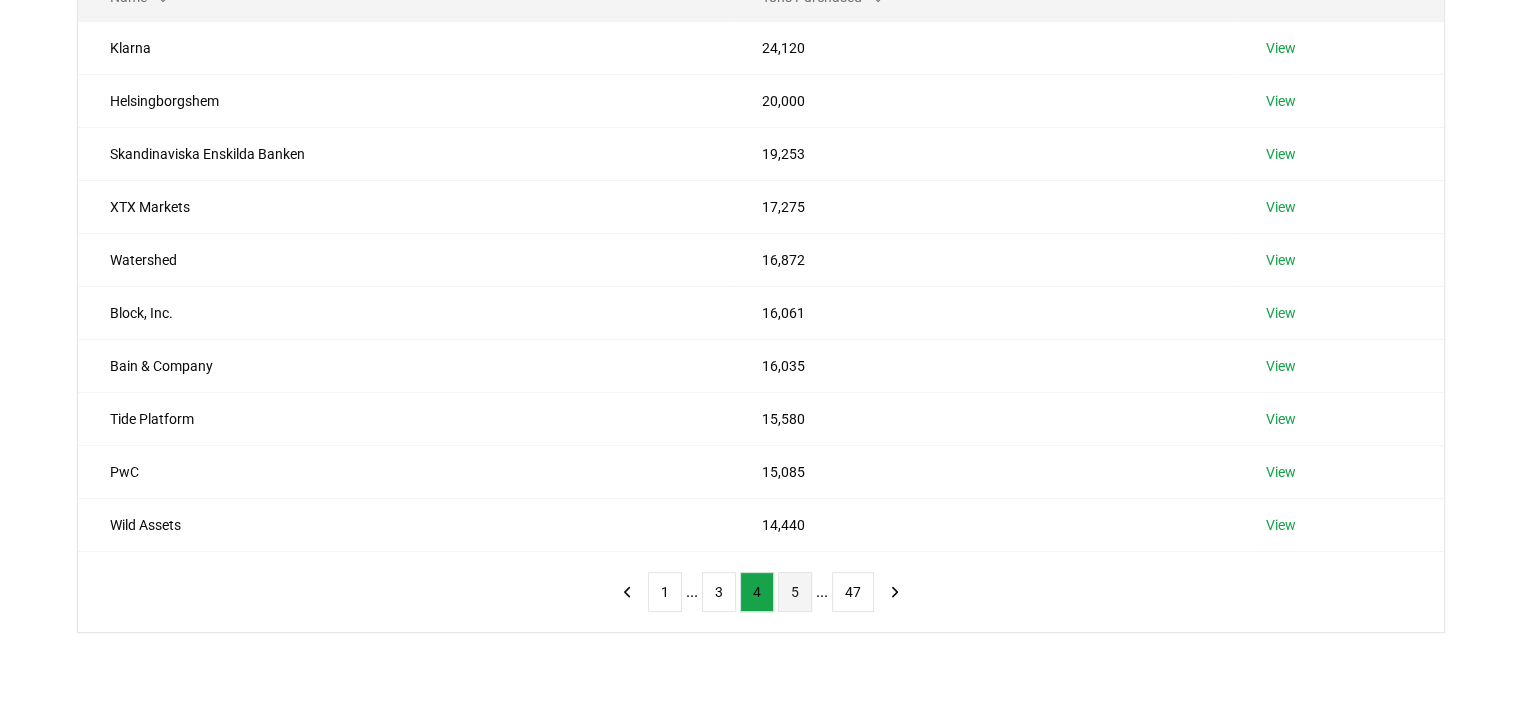 click on "5" at bounding box center (795, 592) 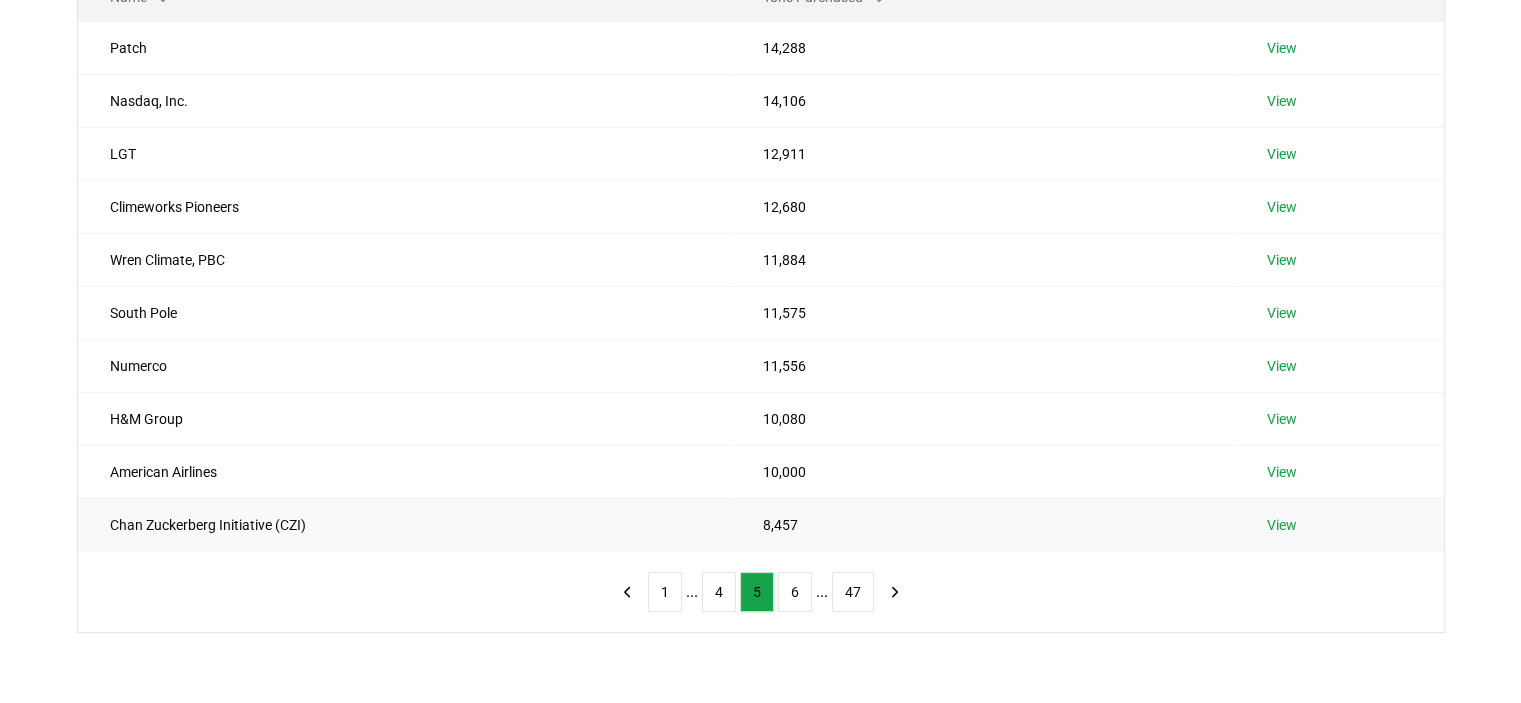 drag, startPoint x: 790, startPoint y: 589, endPoint x: 710, endPoint y: 500, distance: 119.67038 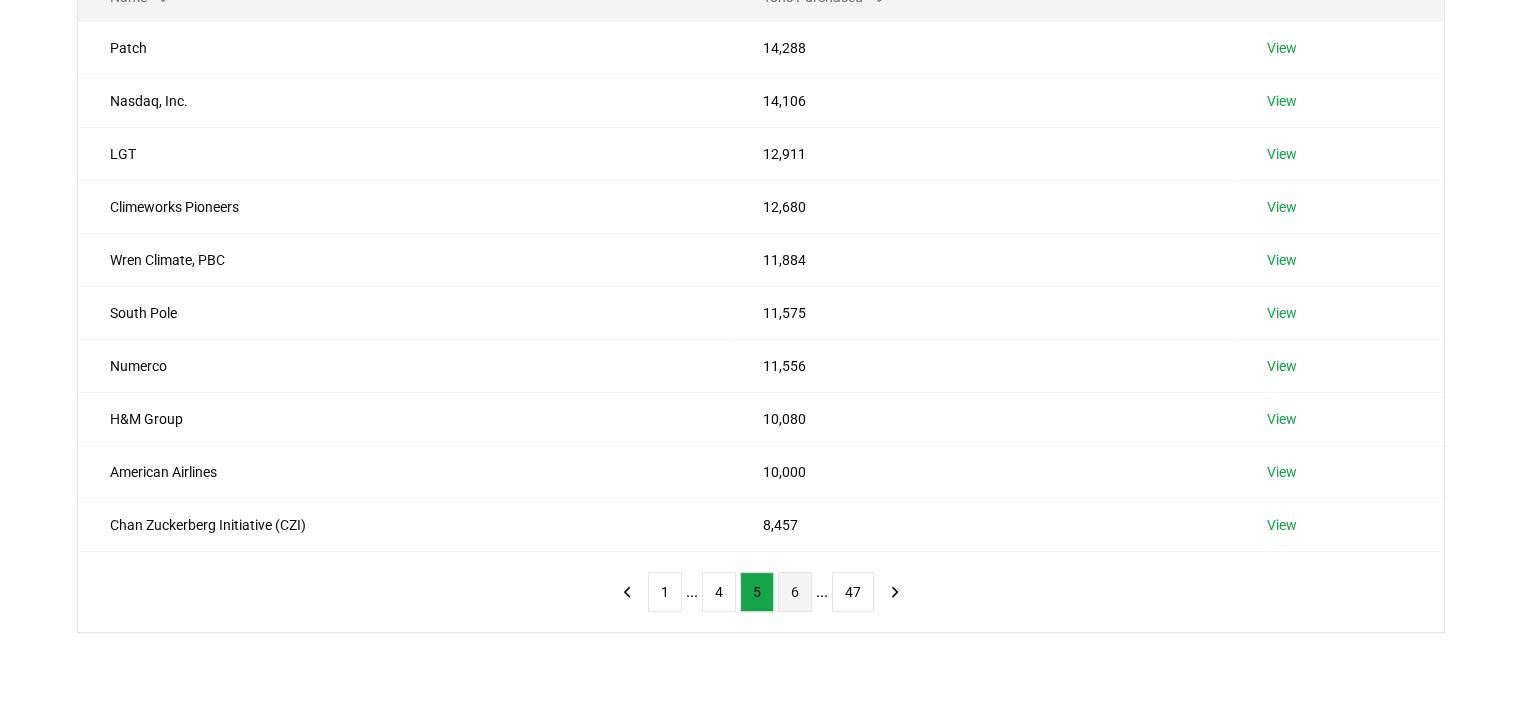 click on "6" at bounding box center (795, 592) 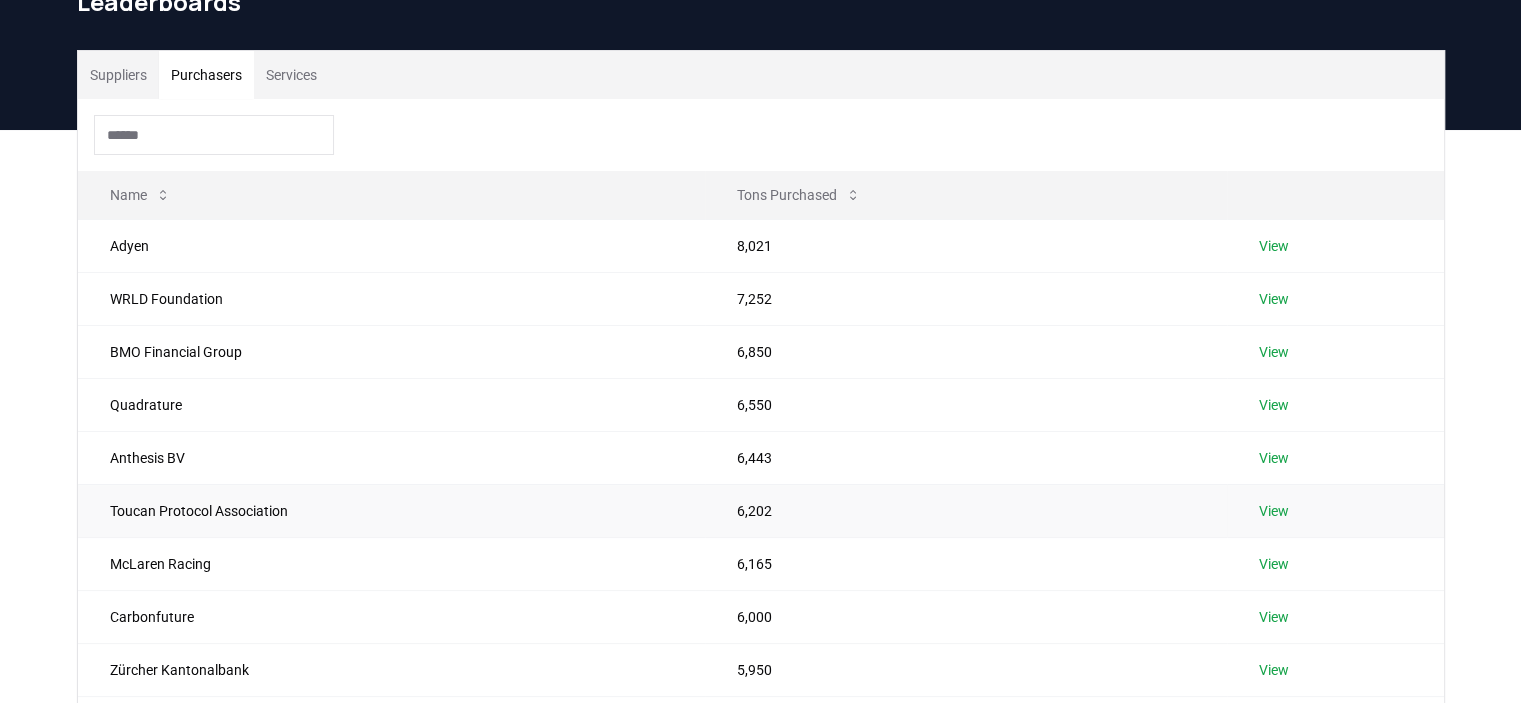 scroll, scrollTop: 0, scrollLeft: 0, axis: both 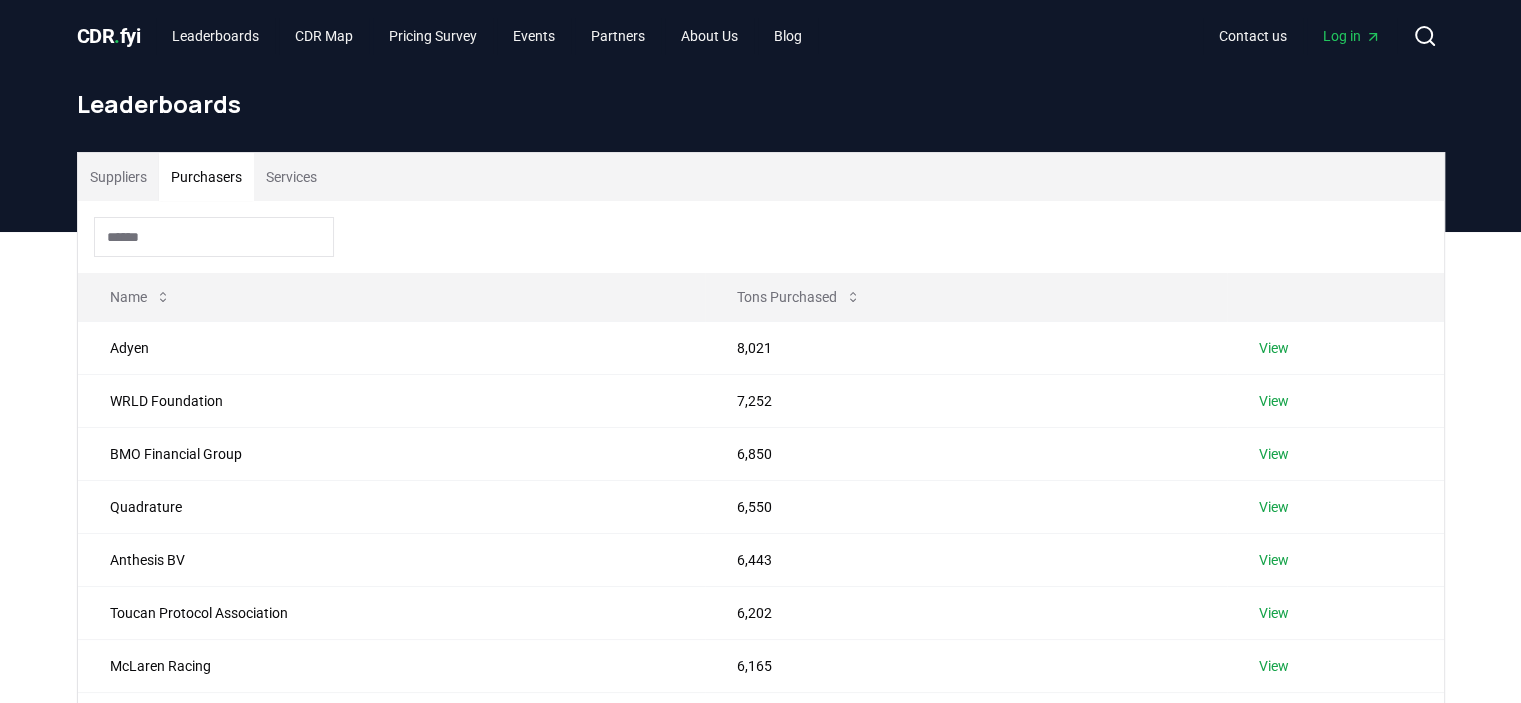 click on "Services" at bounding box center [291, 177] 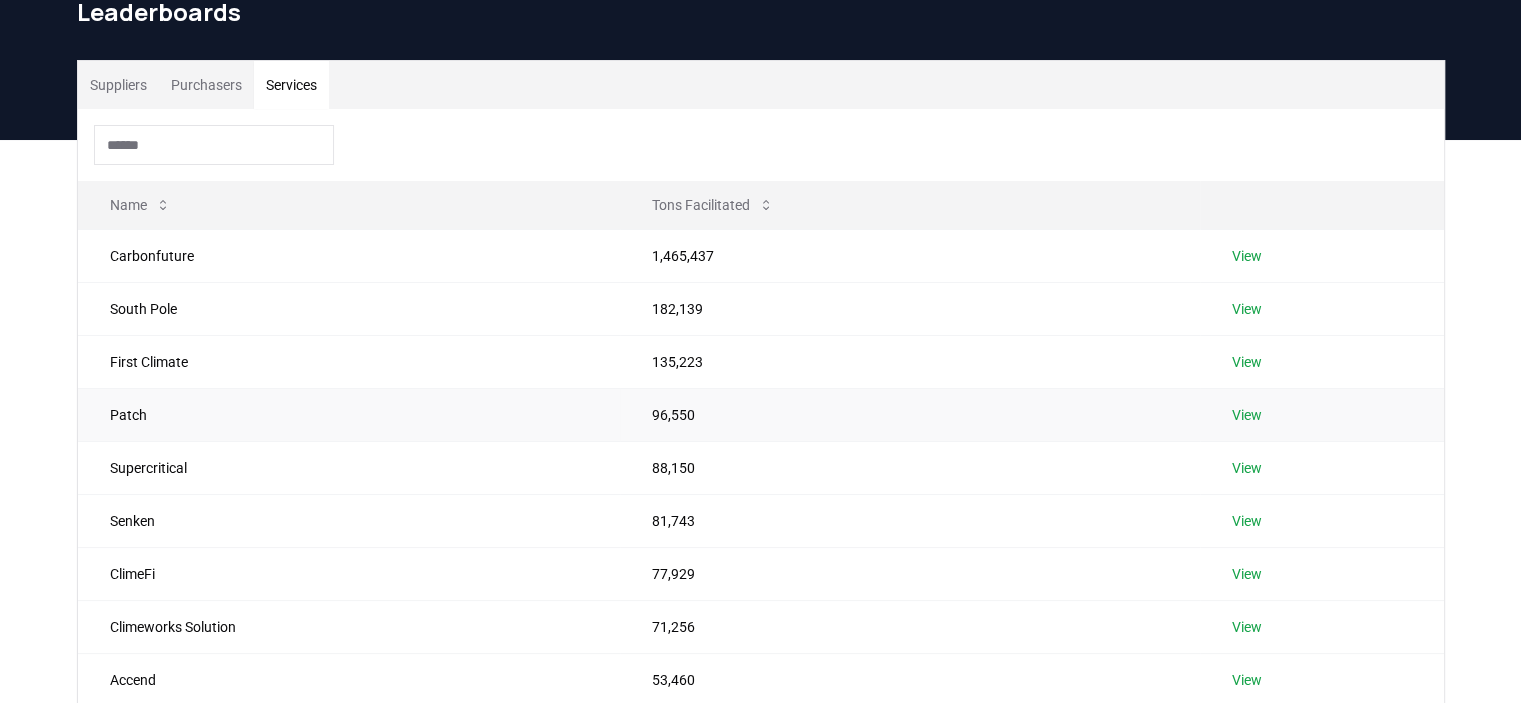 scroll, scrollTop: 200, scrollLeft: 0, axis: vertical 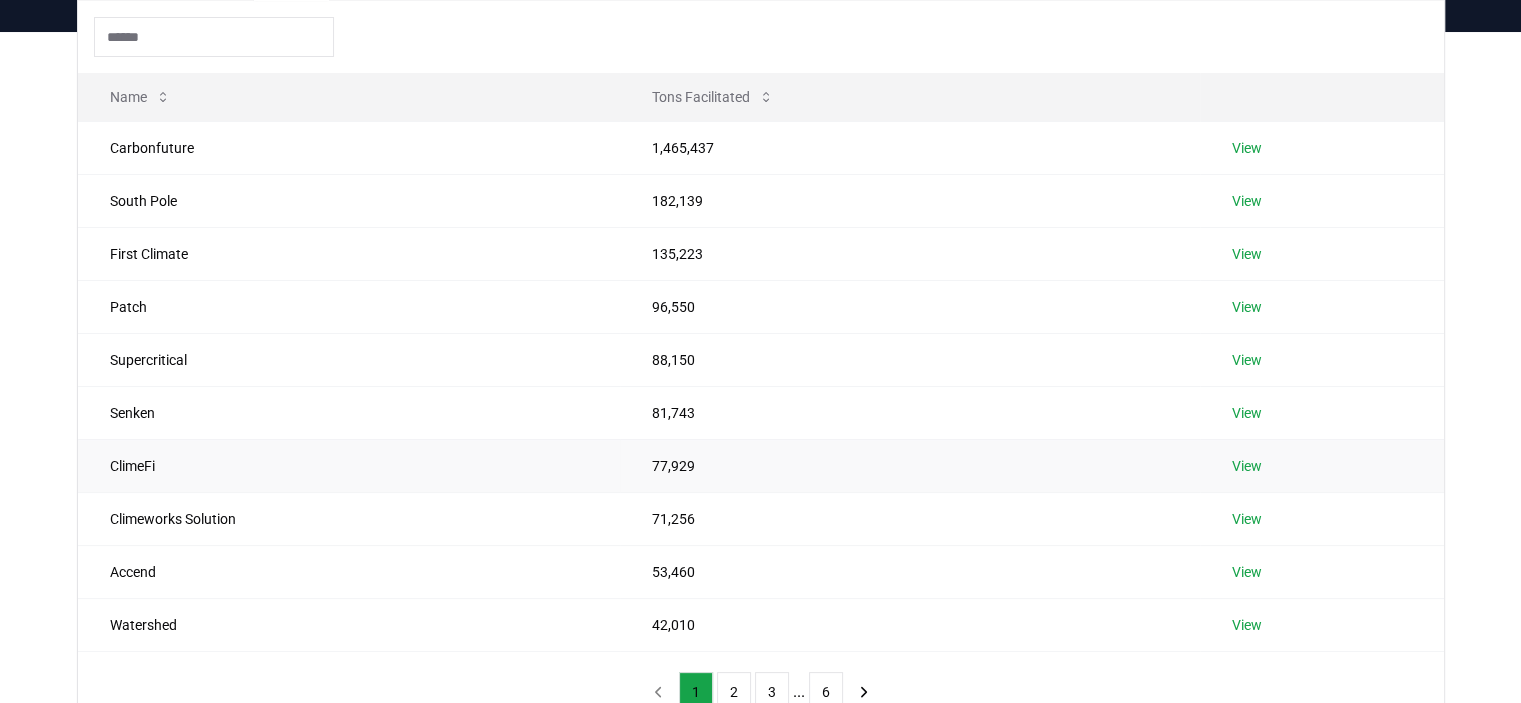click on "View" at bounding box center (1247, 466) 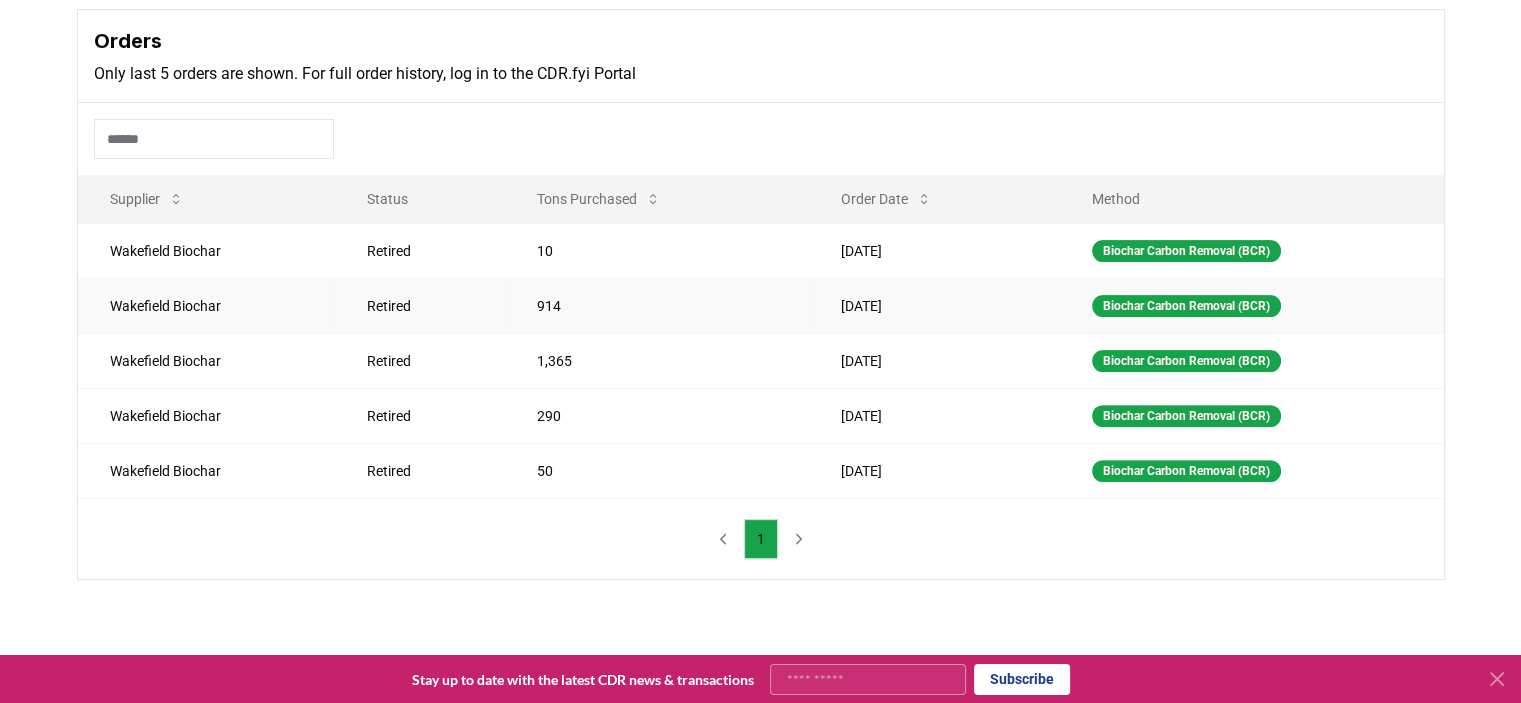 scroll, scrollTop: 700, scrollLeft: 0, axis: vertical 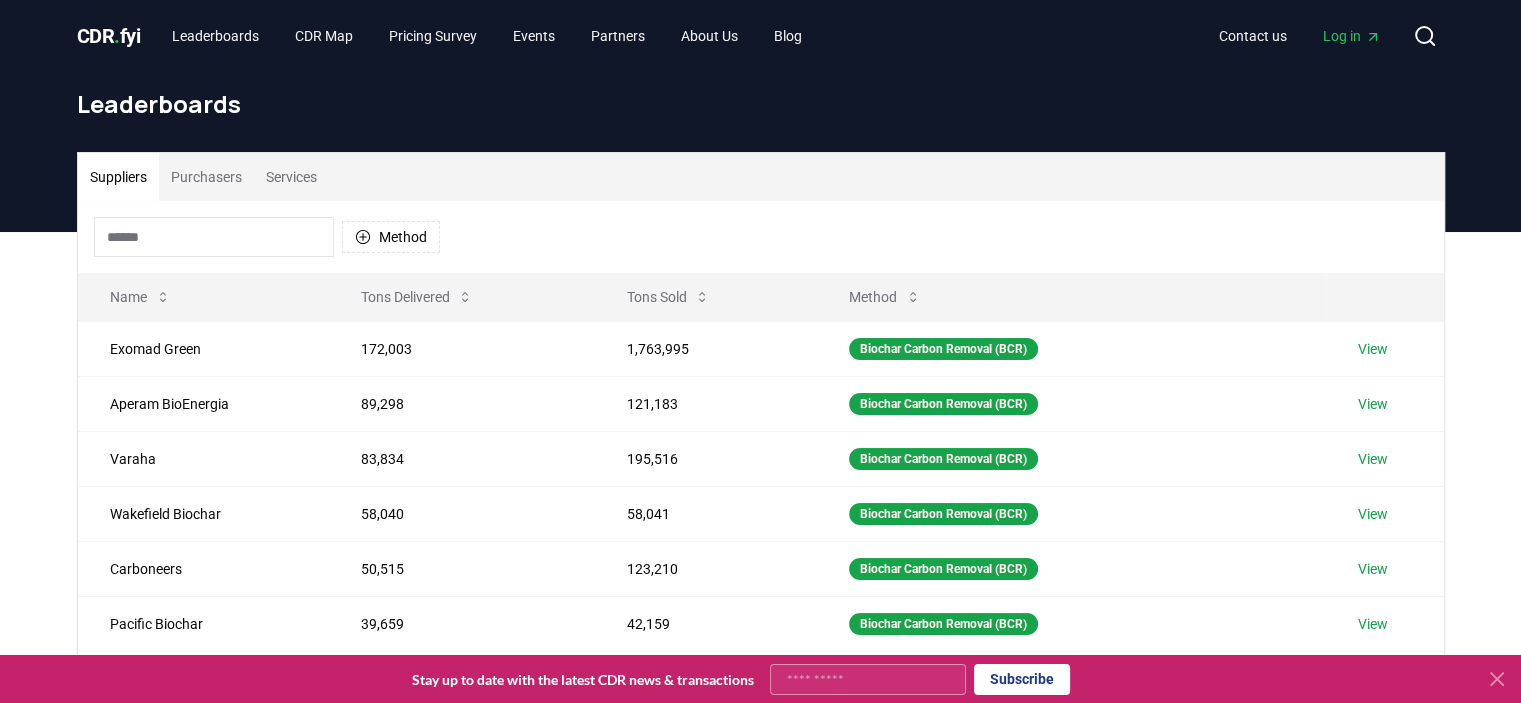 click on "Services" at bounding box center [291, 177] 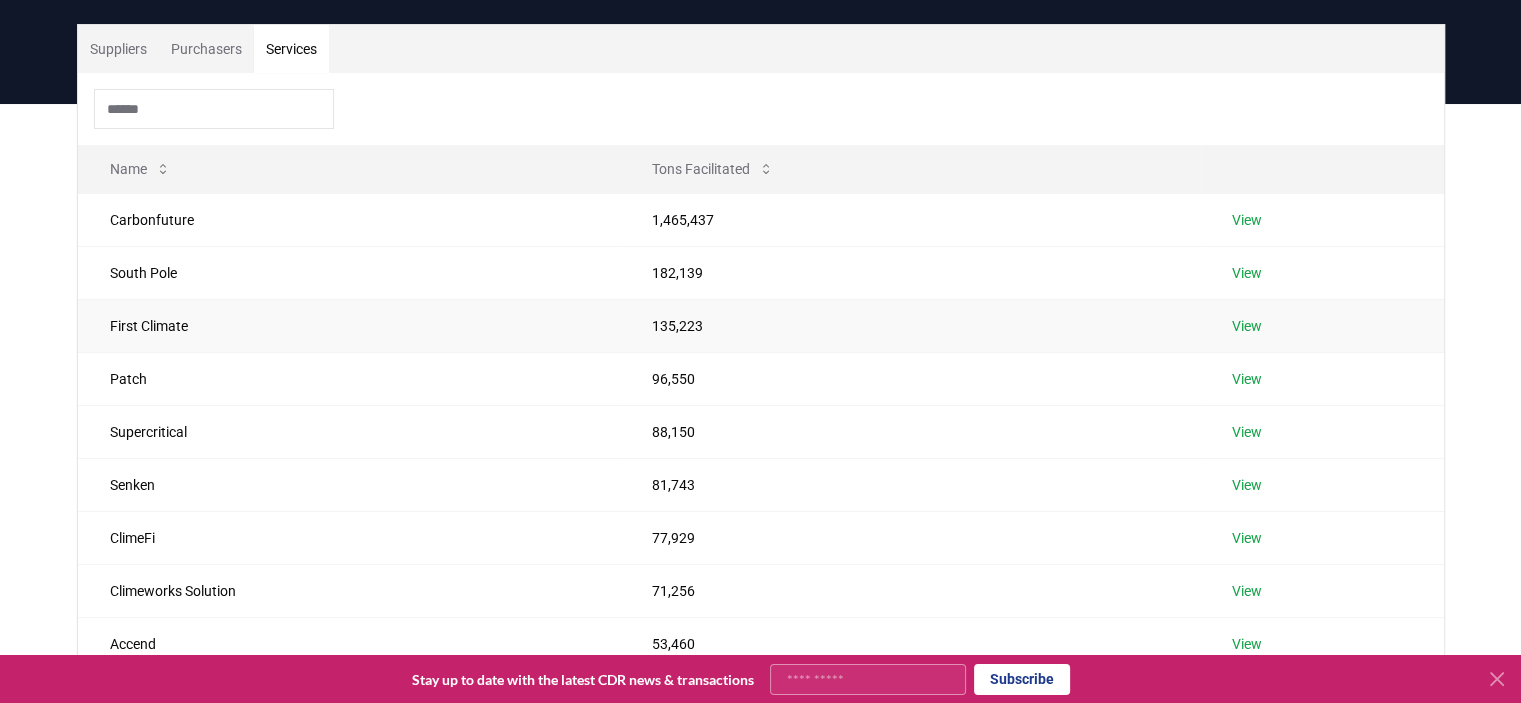 scroll, scrollTop: 200, scrollLeft: 0, axis: vertical 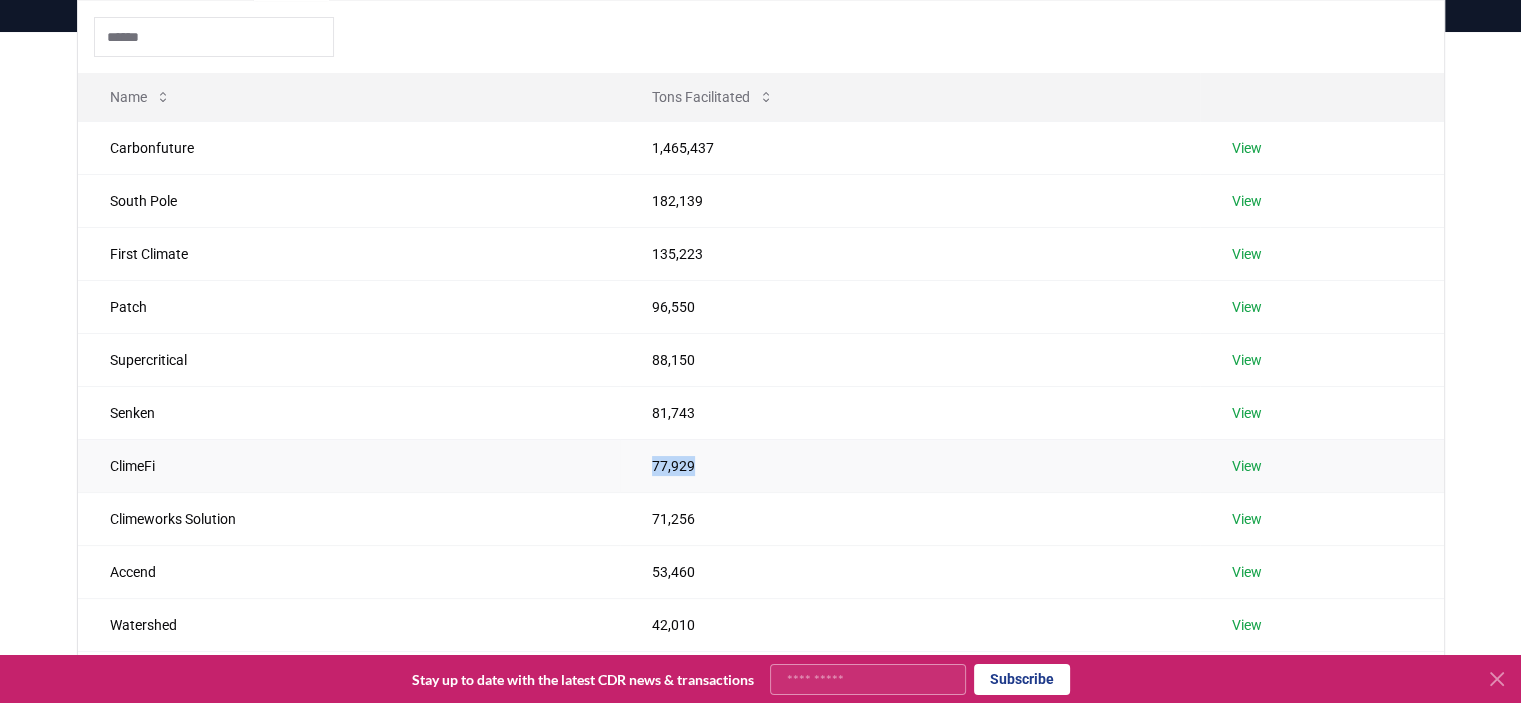 drag, startPoint x: 605, startPoint y: 459, endPoint x: 716, endPoint y: 463, distance: 111.07205 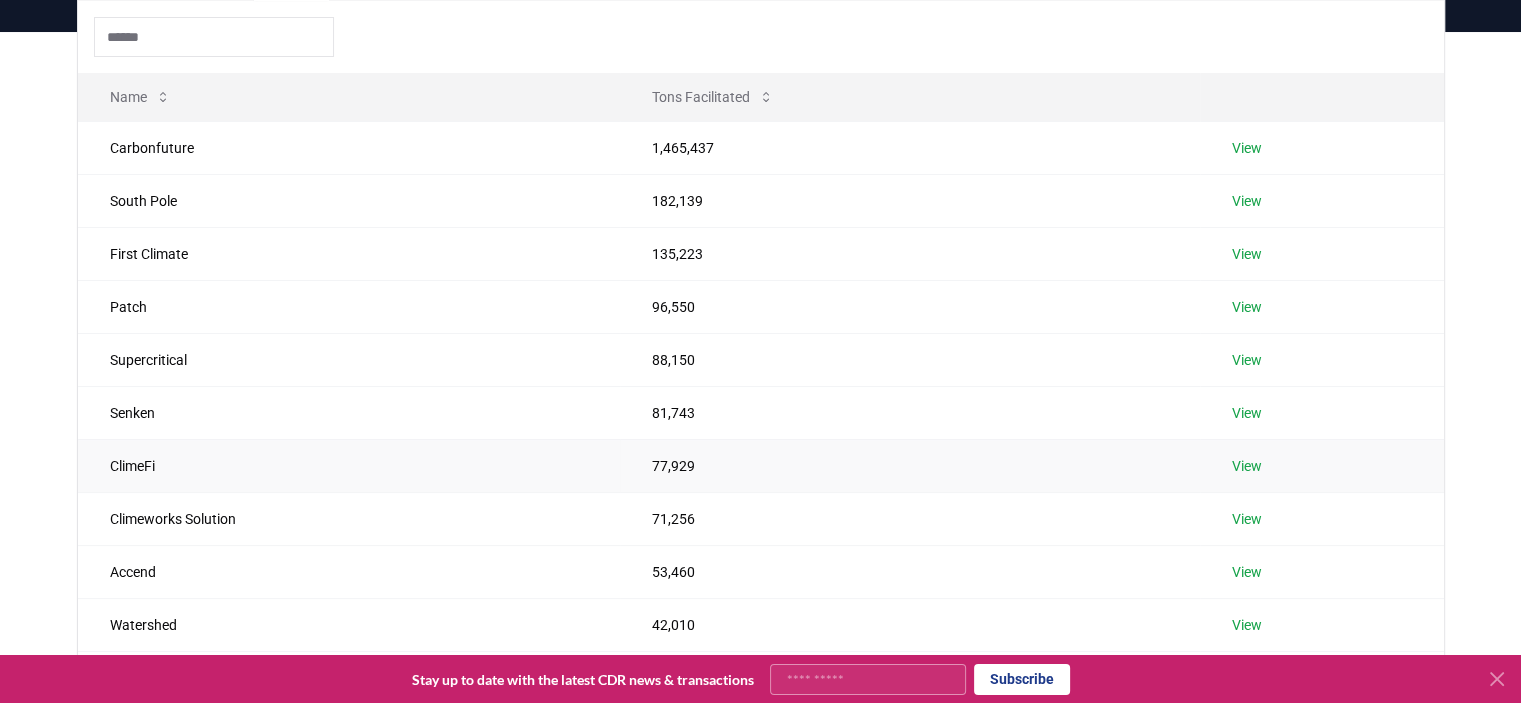 click on "View" at bounding box center (1247, 466) 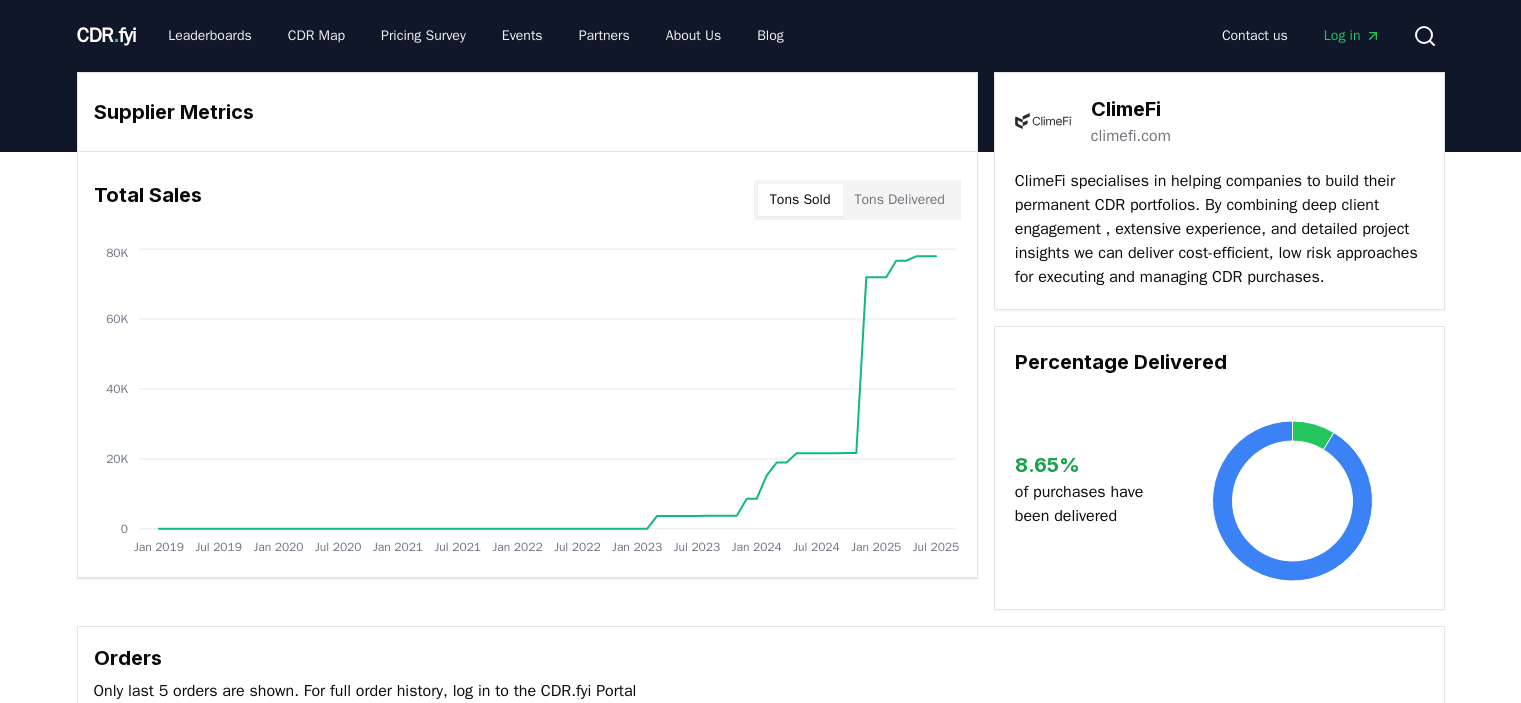 scroll, scrollTop: 0, scrollLeft: 0, axis: both 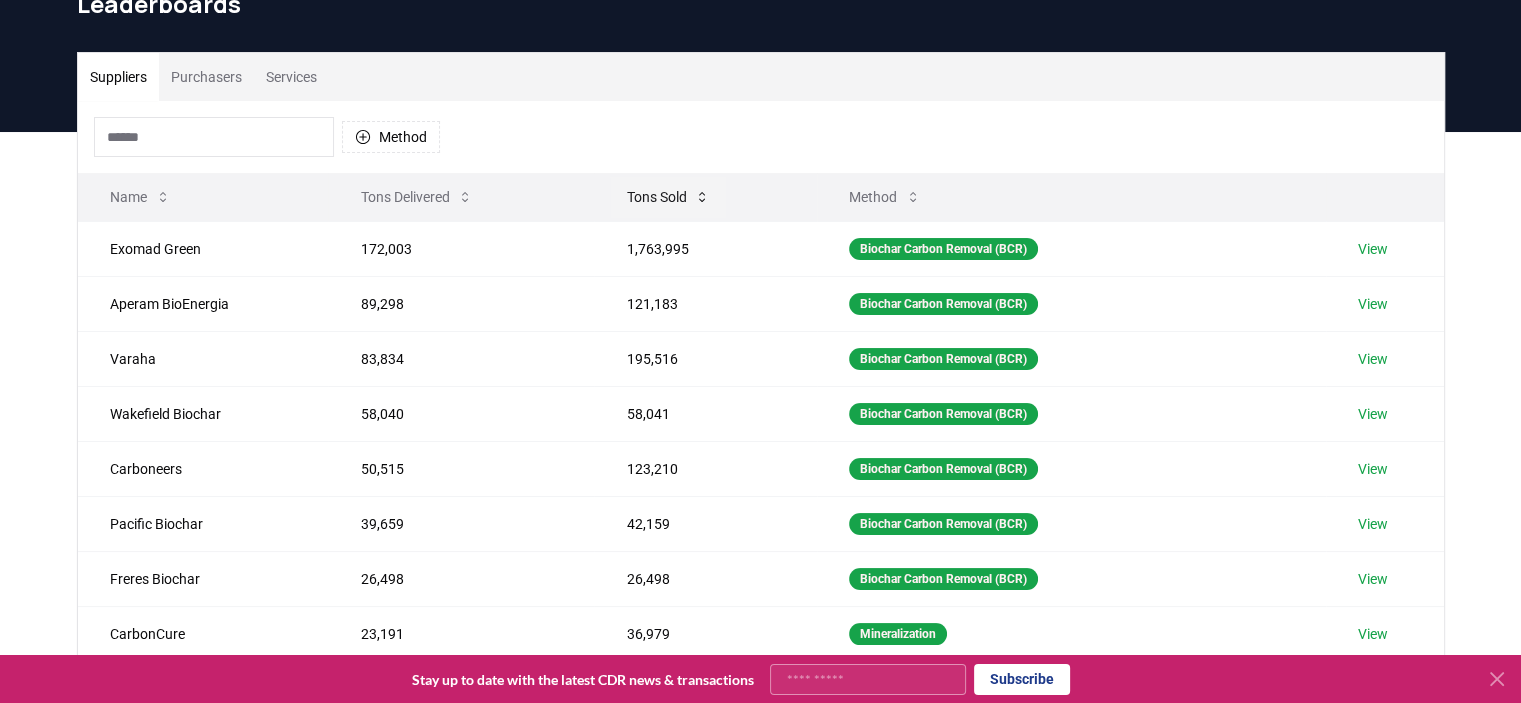 click on "Tons Sold" at bounding box center (668, 197) 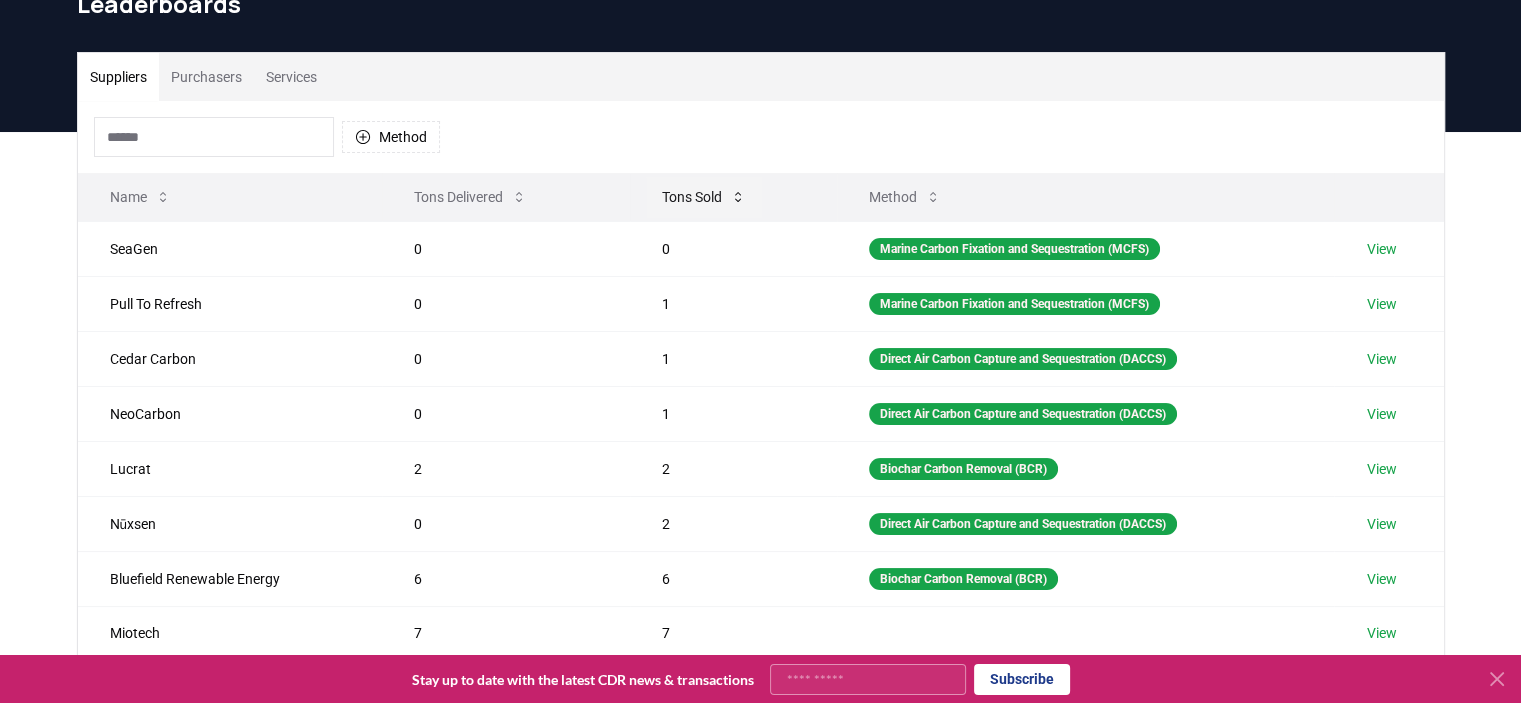 click on "Tons Sold" at bounding box center [704, 197] 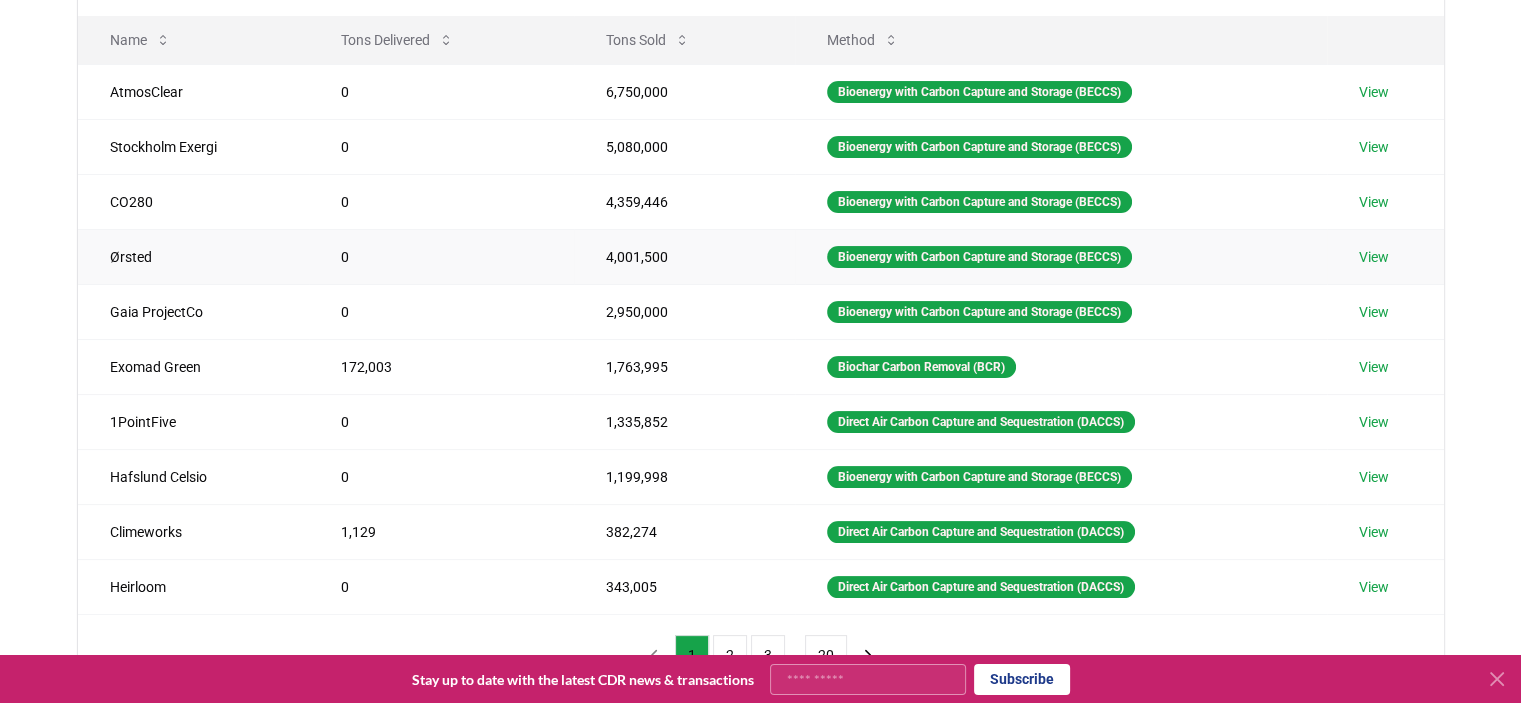 scroll, scrollTop: 400, scrollLeft: 0, axis: vertical 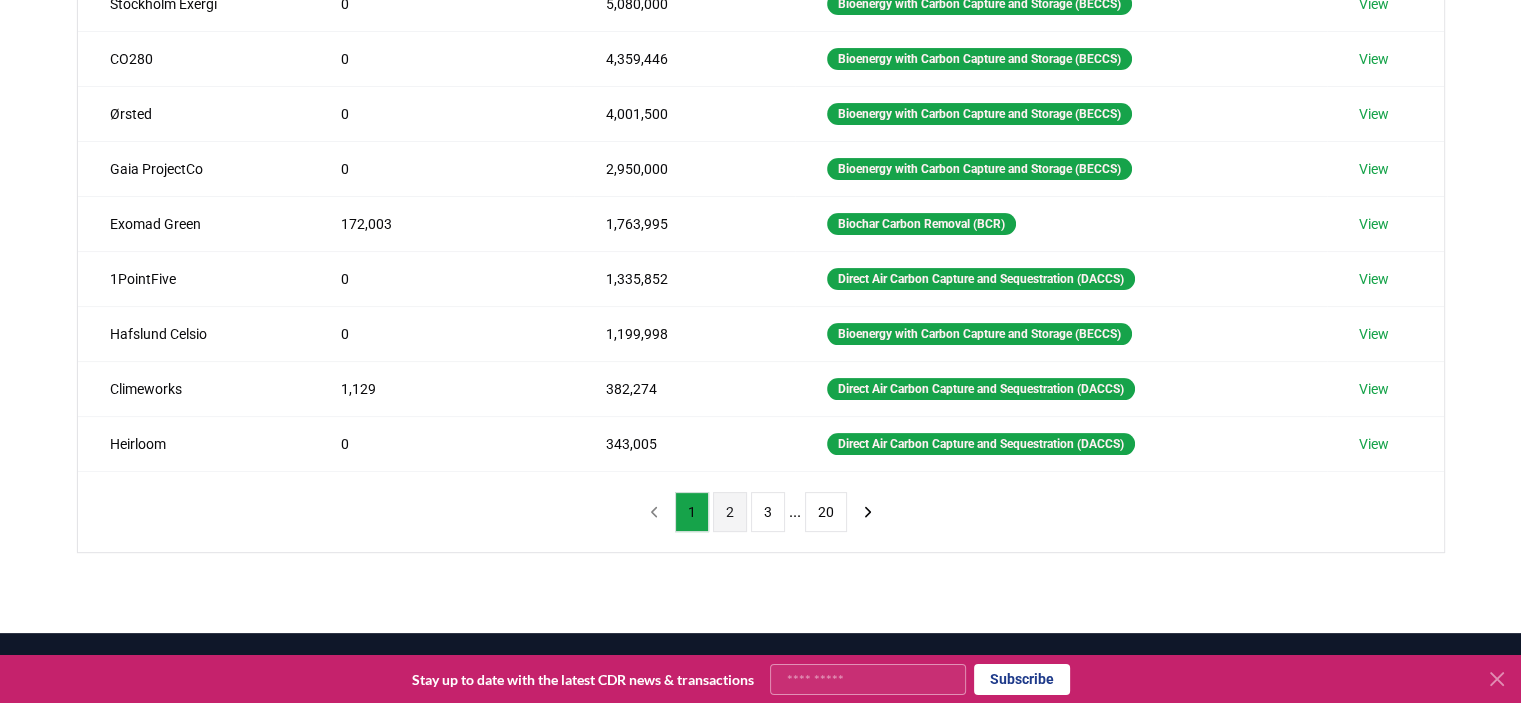 click on "2" at bounding box center (730, 512) 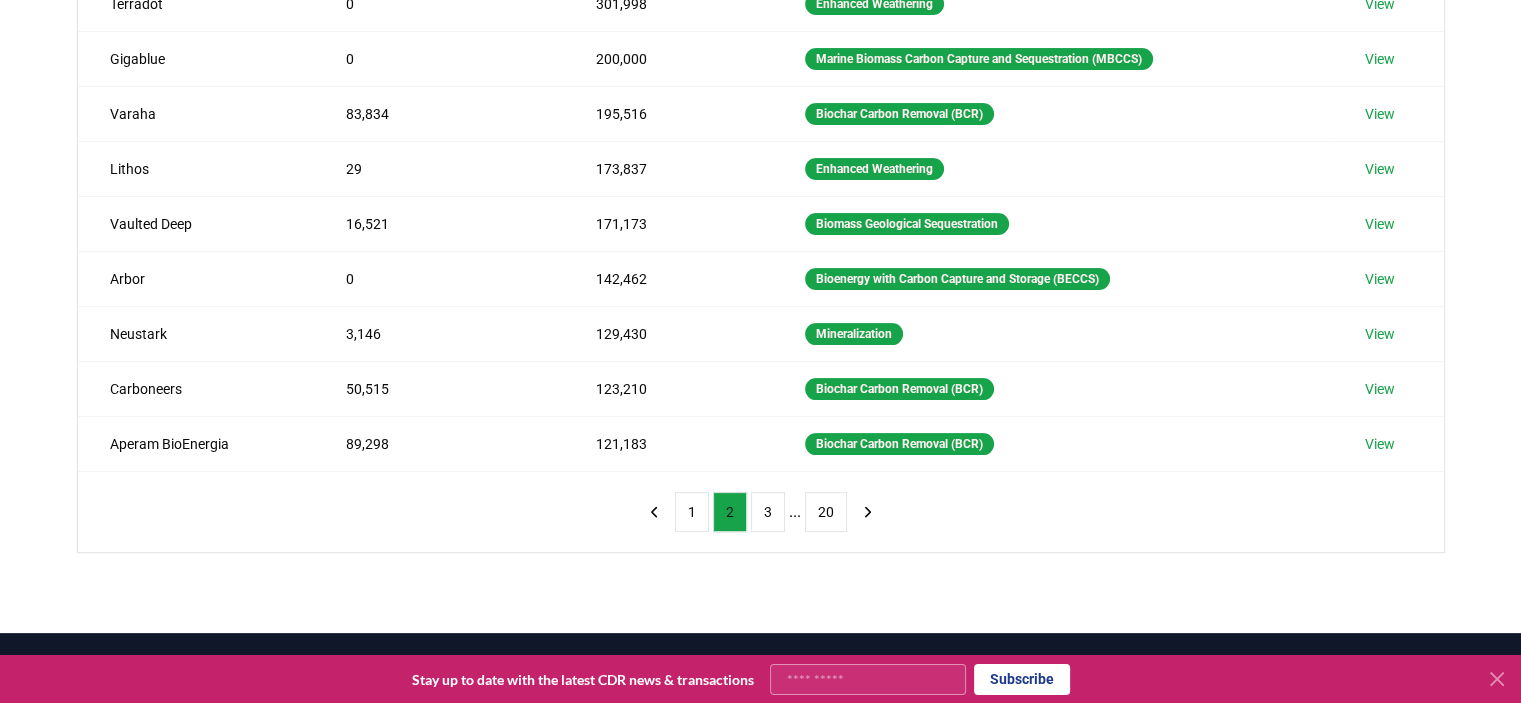 scroll, scrollTop: 300, scrollLeft: 0, axis: vertical 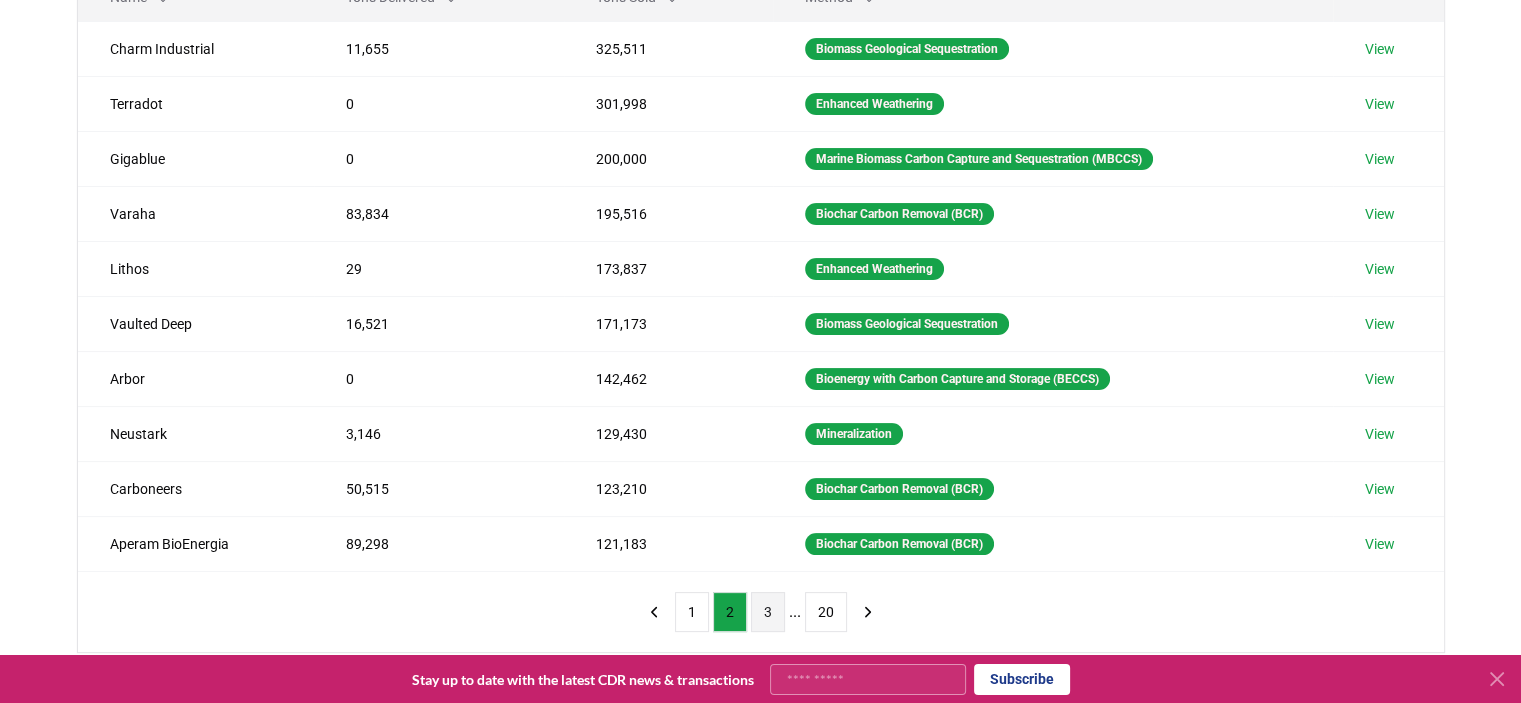 click on "3" at bounding box center (768, 612) 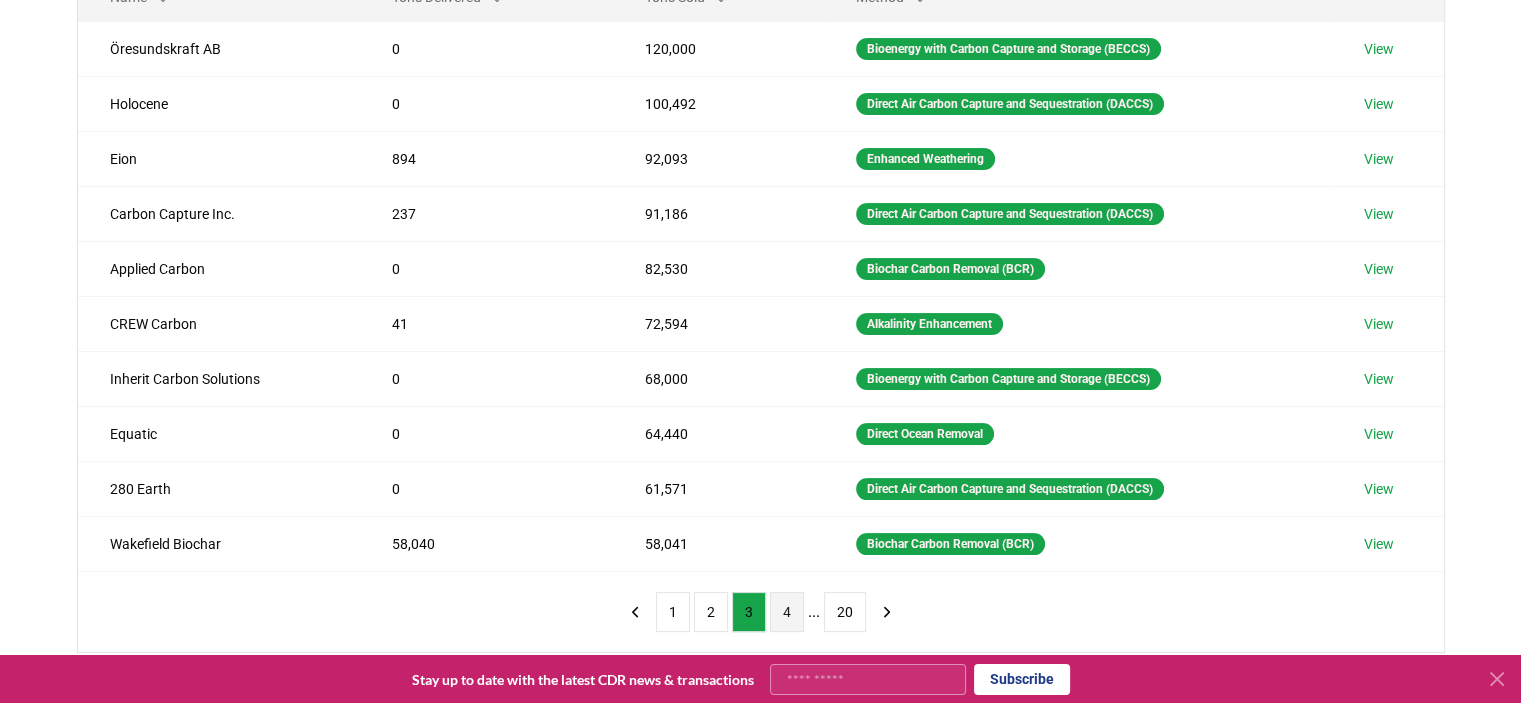 click on "4" at bounding box center (787, 612) 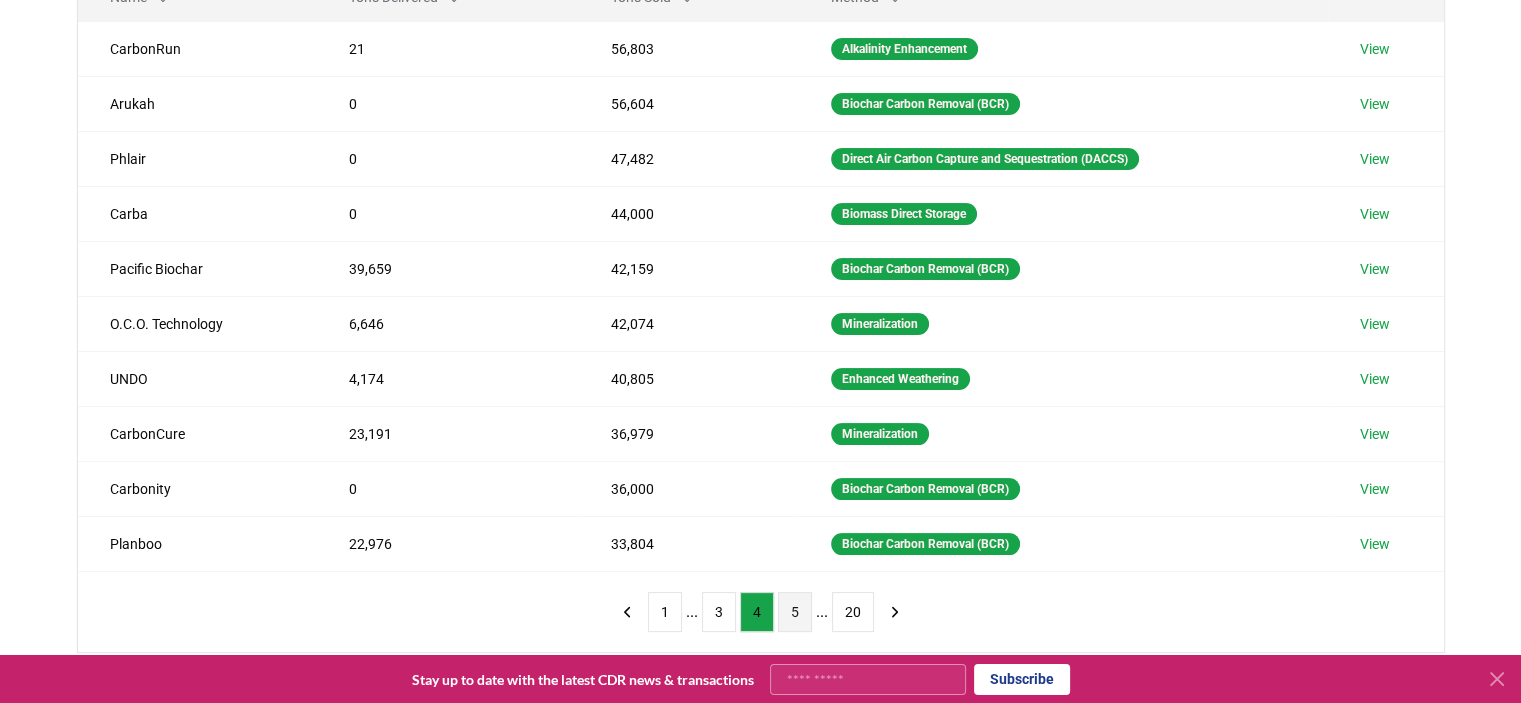 click on "5" at bounding box center (795, 612) 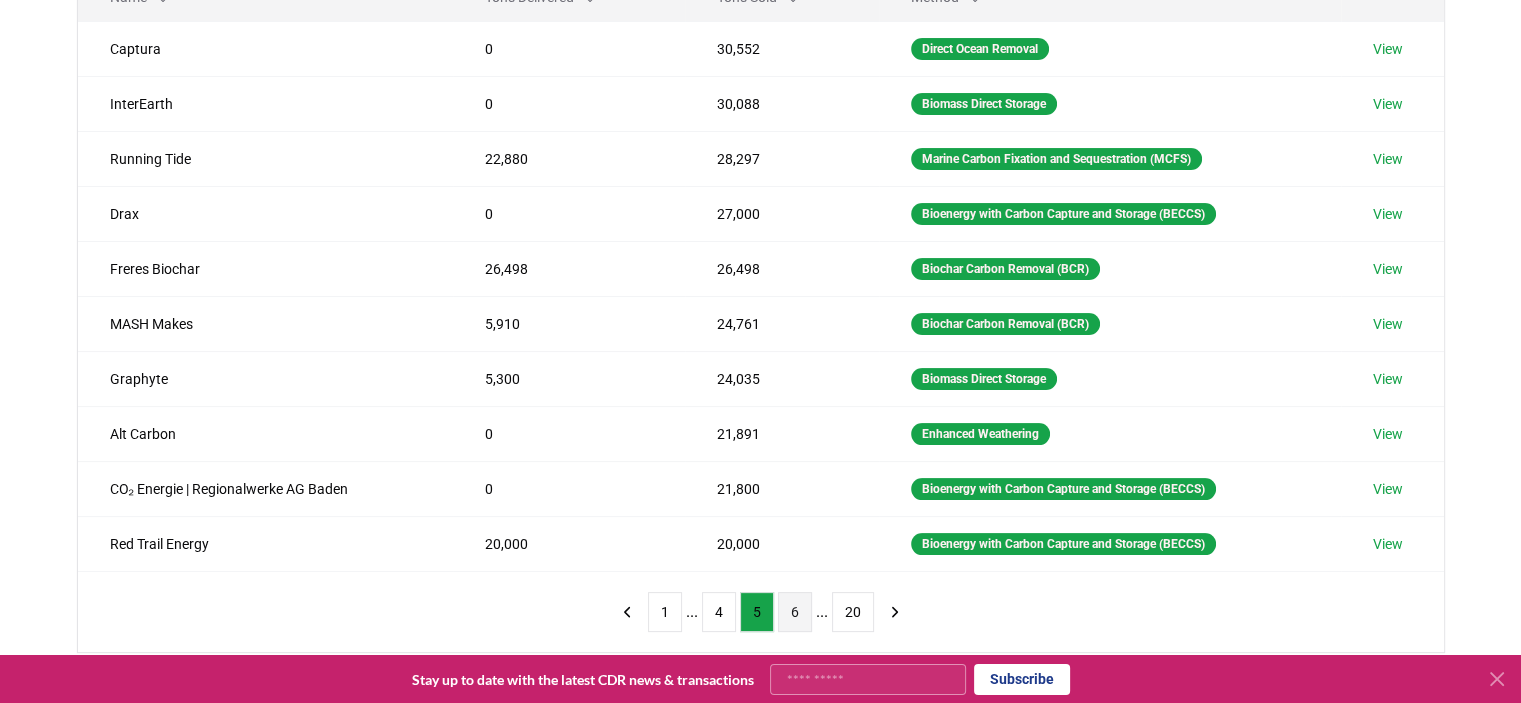 click on "6" at bounding box center (795, 612) 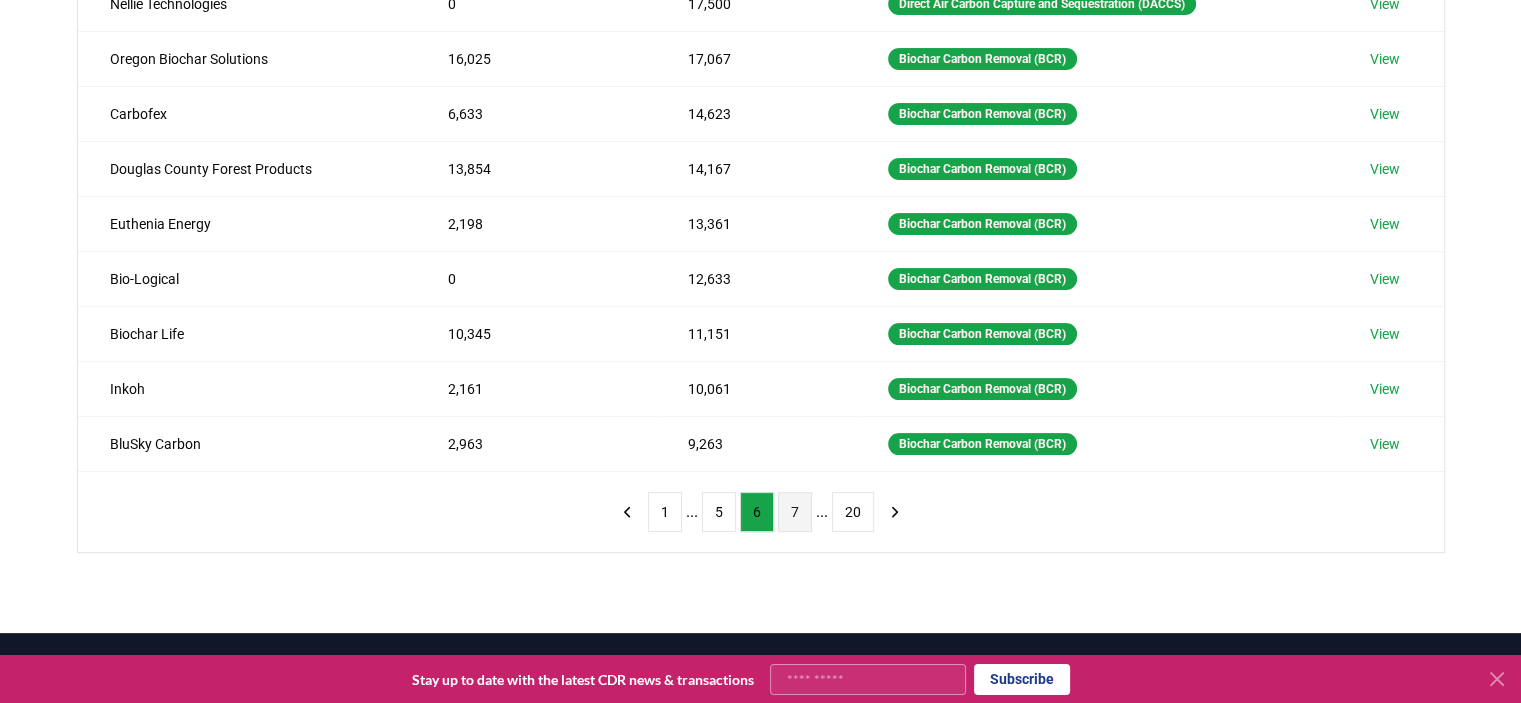 scroll, scrollTop: 300, scrollLeft: 0, axis: vertical 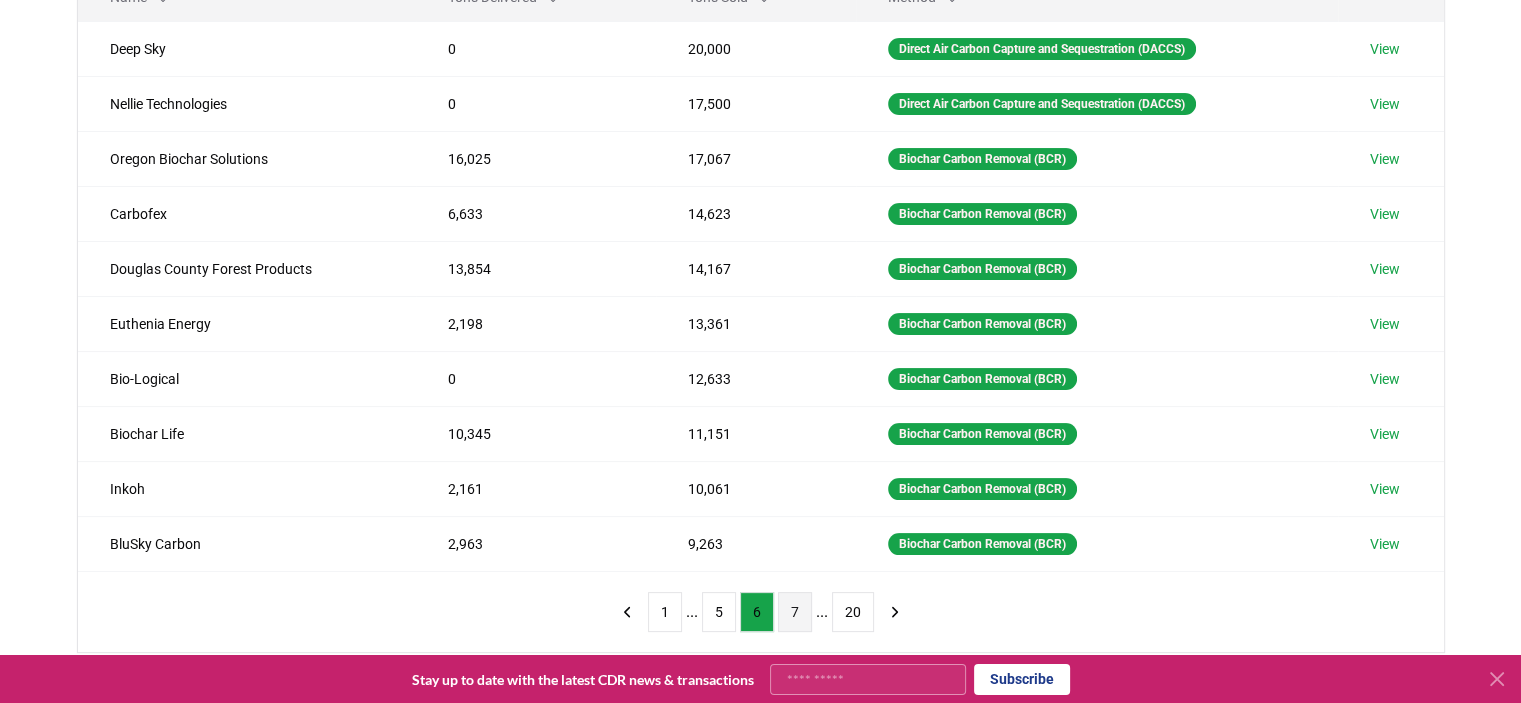 click on "7" at bounding box center [795, 612] 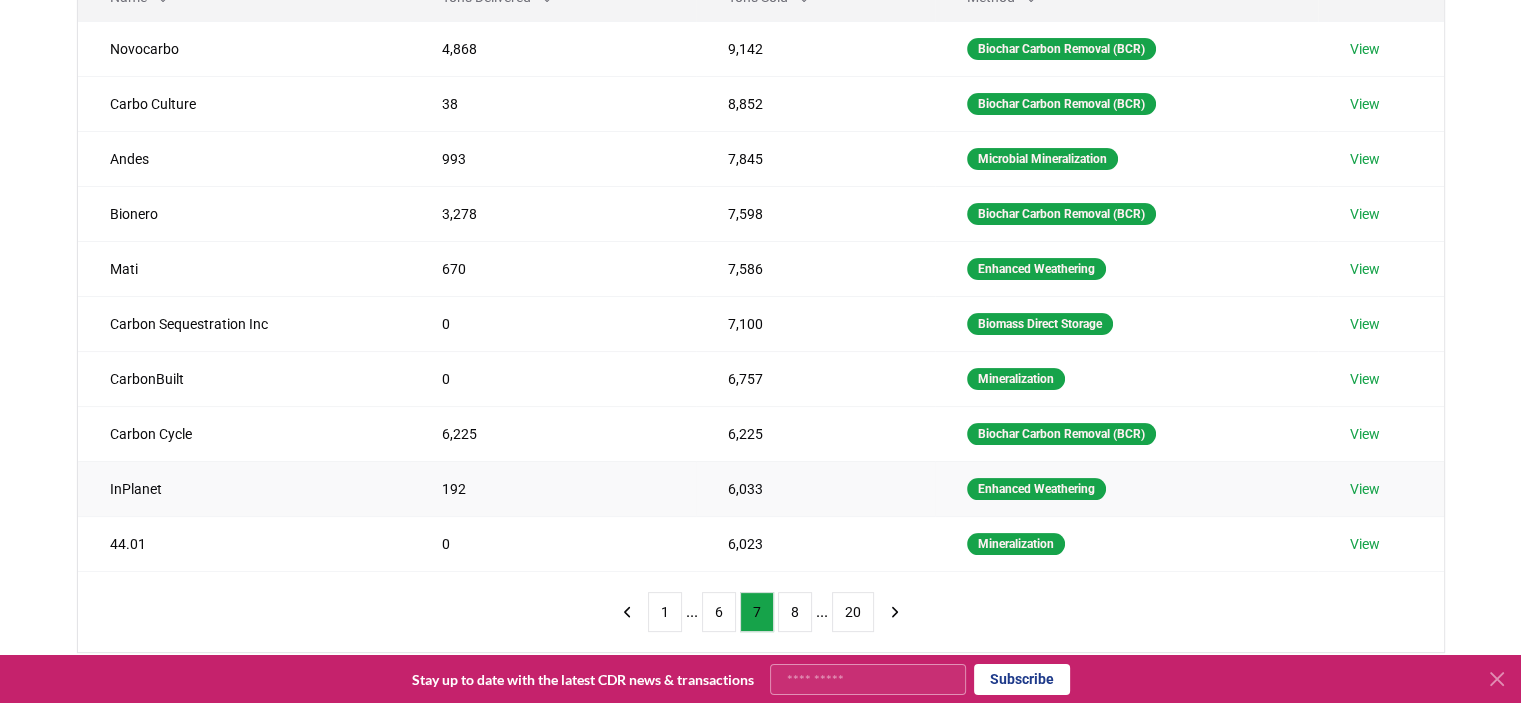 scroll, scrollTop: 0, scrollLeft: 0, axis: both 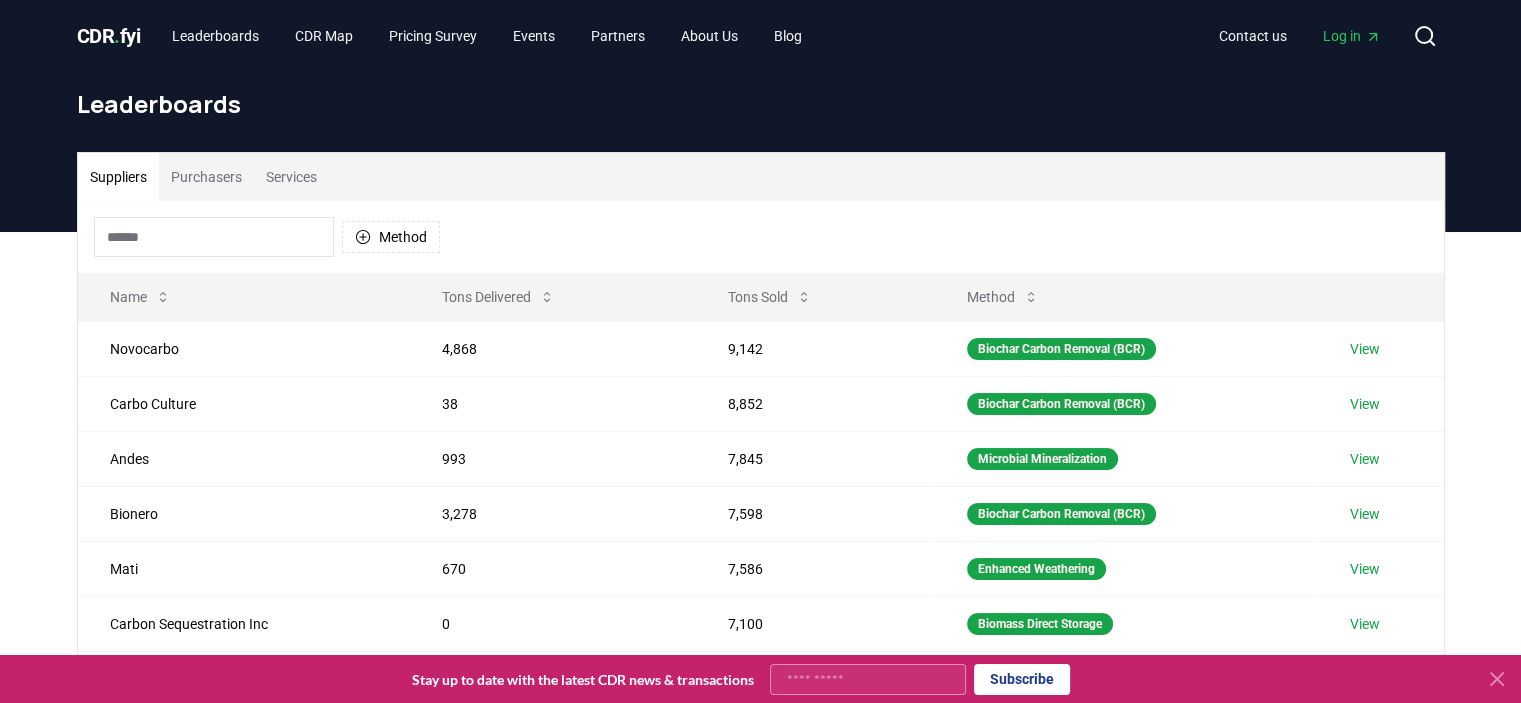 click at bounding box center (214, 237) 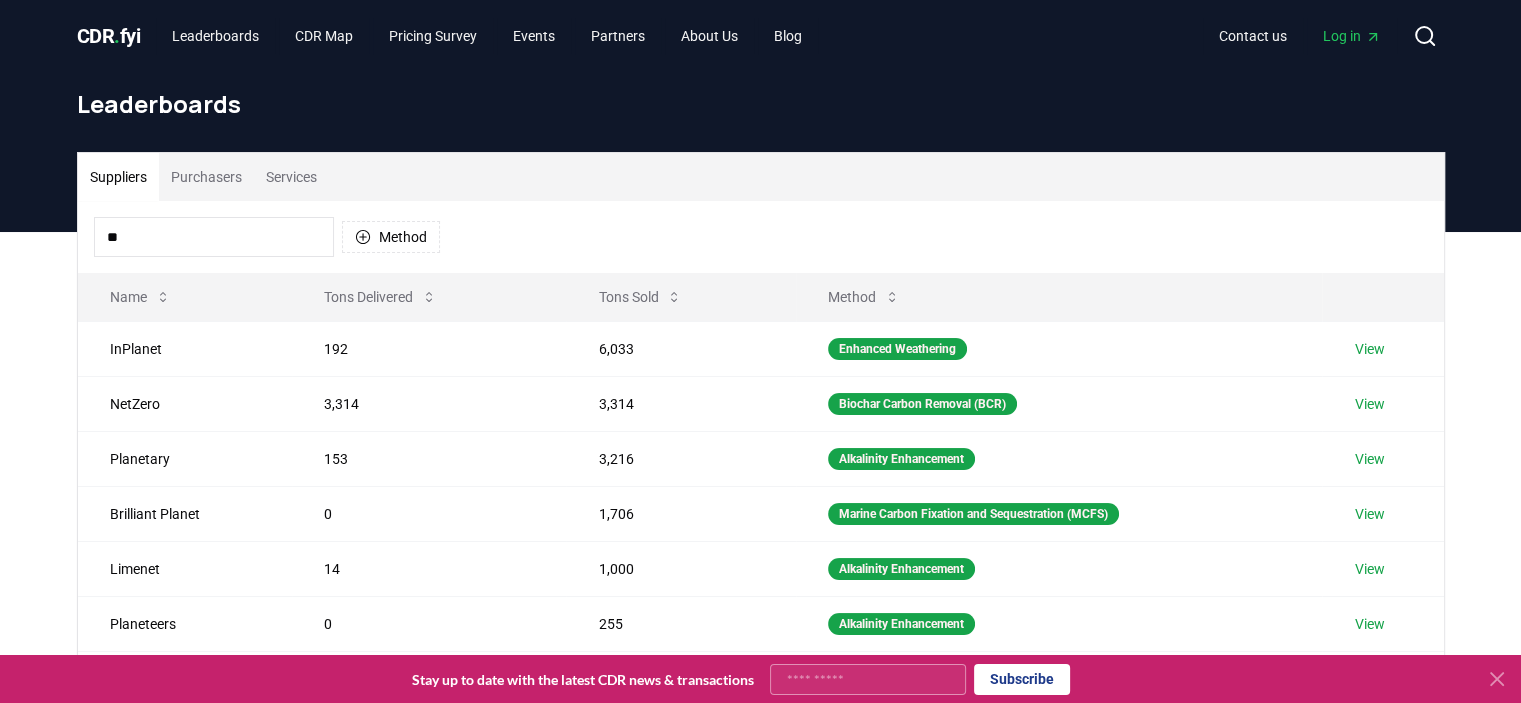 type on "*" 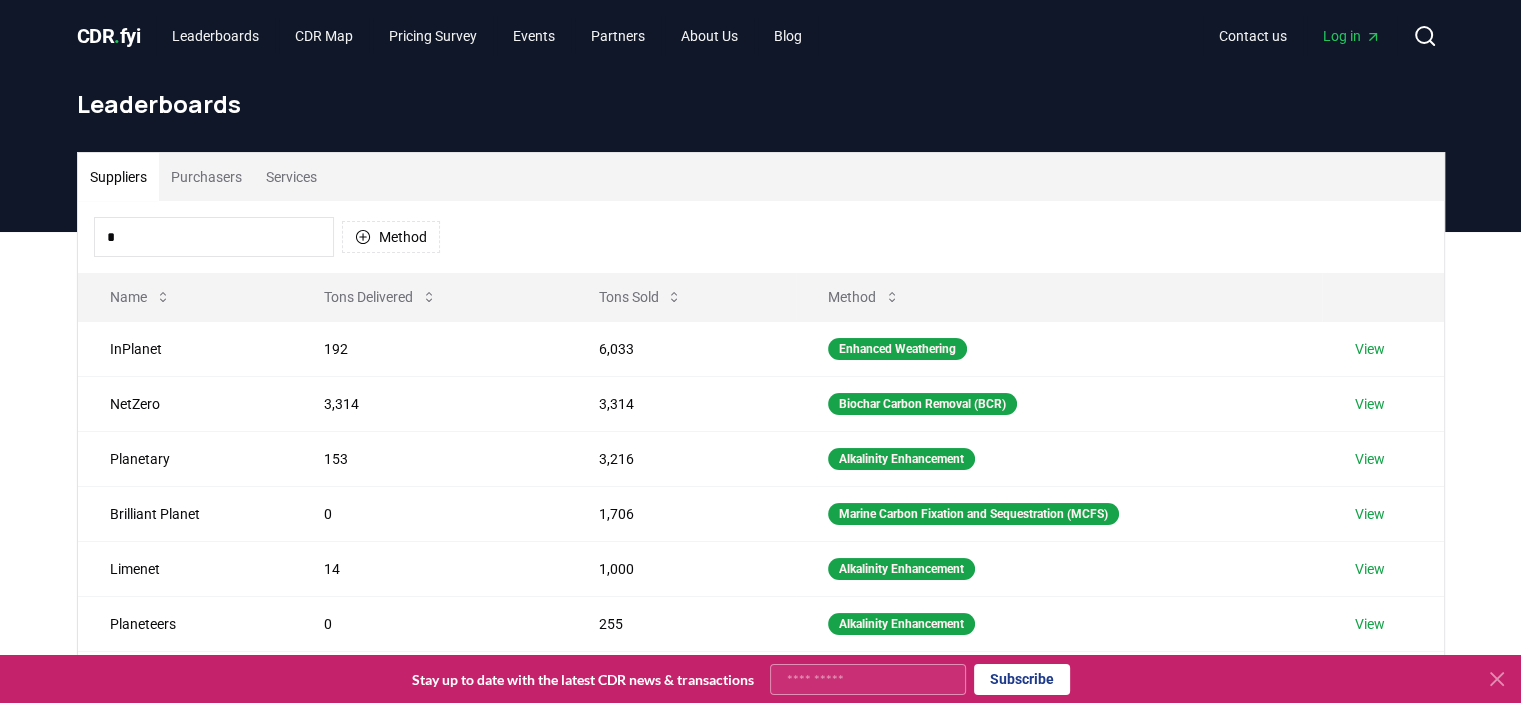 type 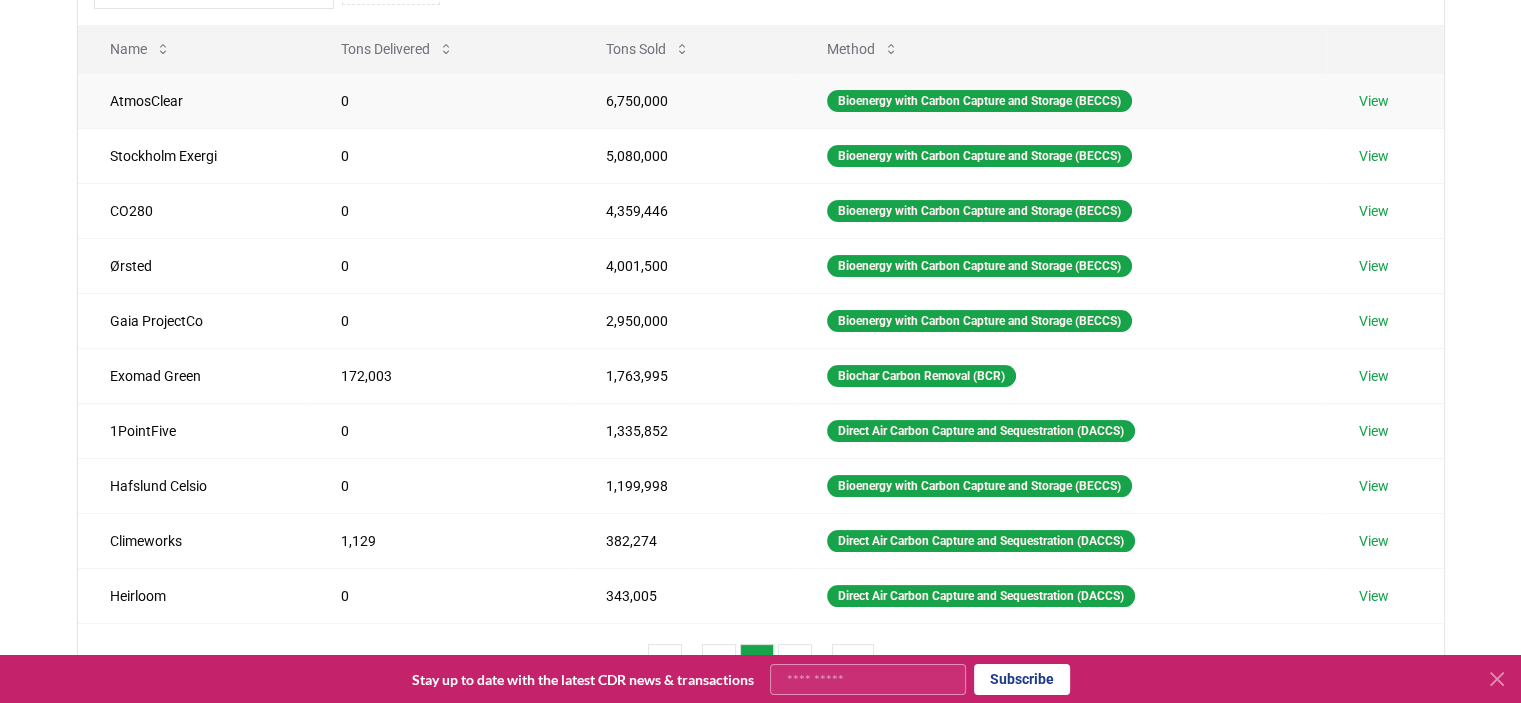 scroll, scrollTop: 500, scrollLeft: 0, axis: vertical 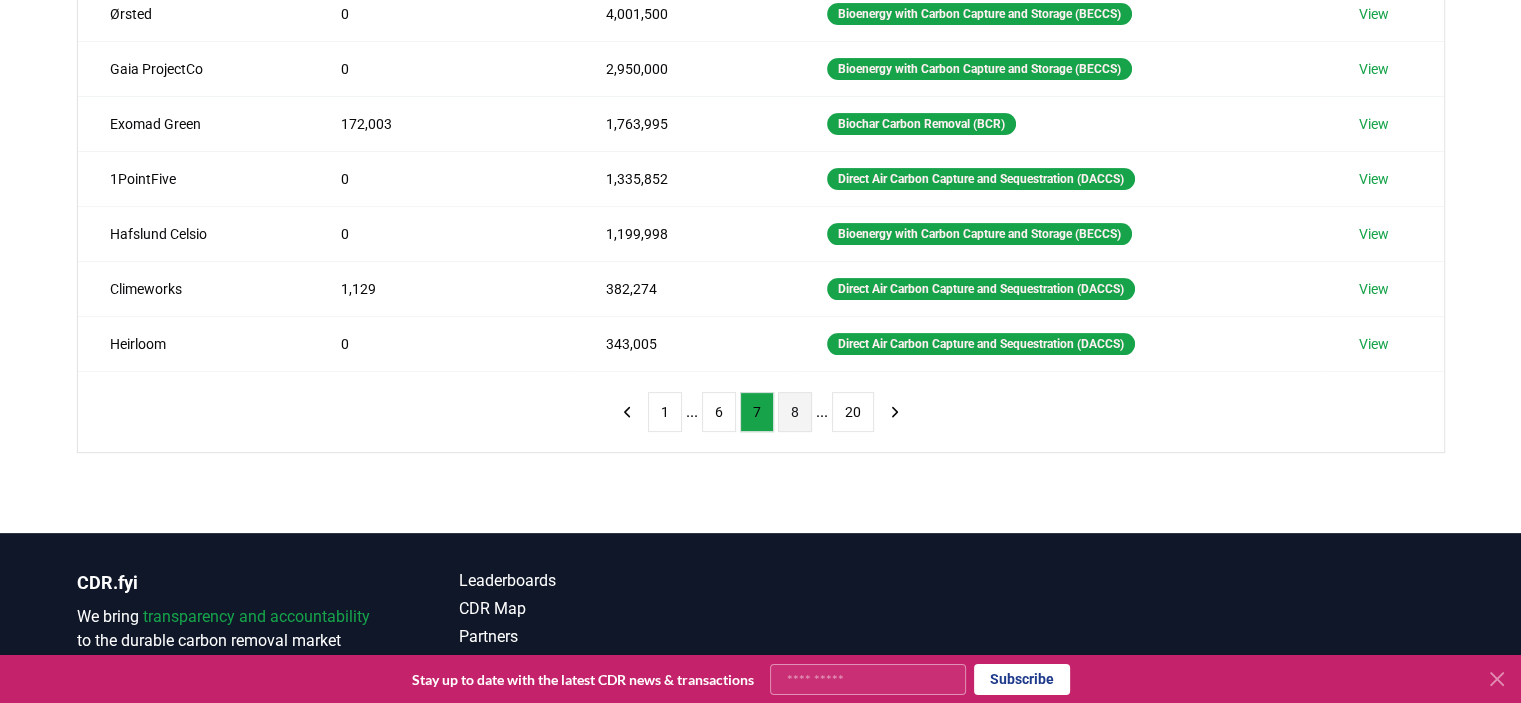 click on "8" at bounding box center [795, 412] 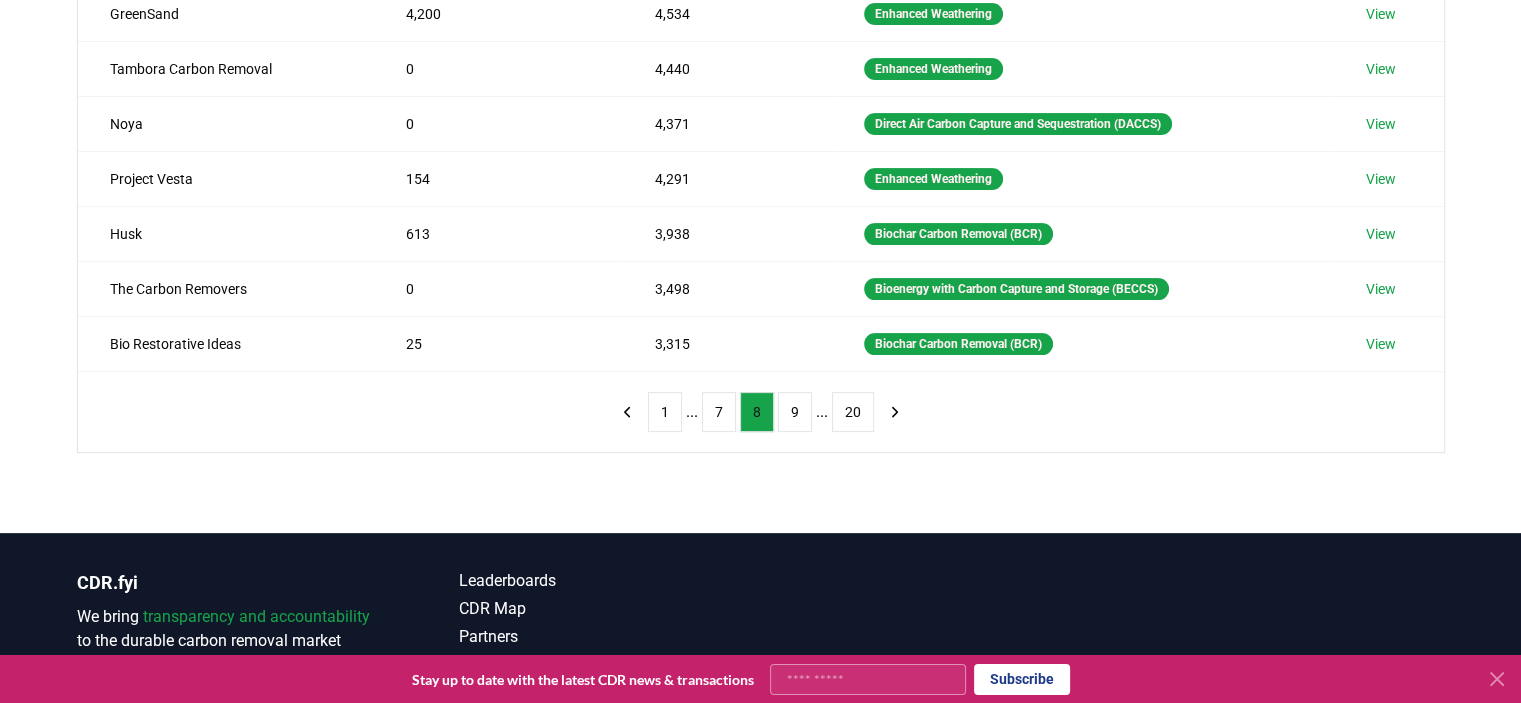 click on "8" at bounding box center [757, 412] 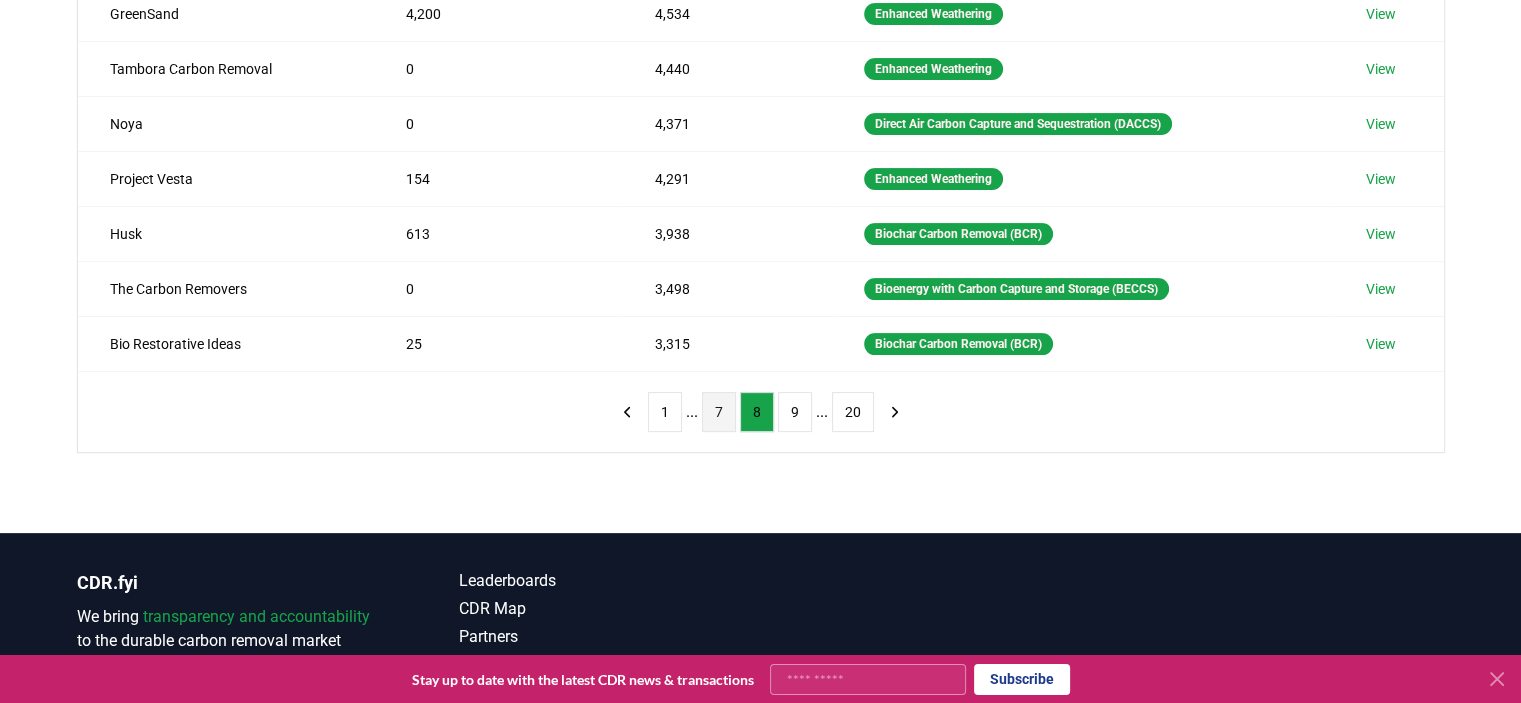 click on "7" at bounding box center [719, 412] 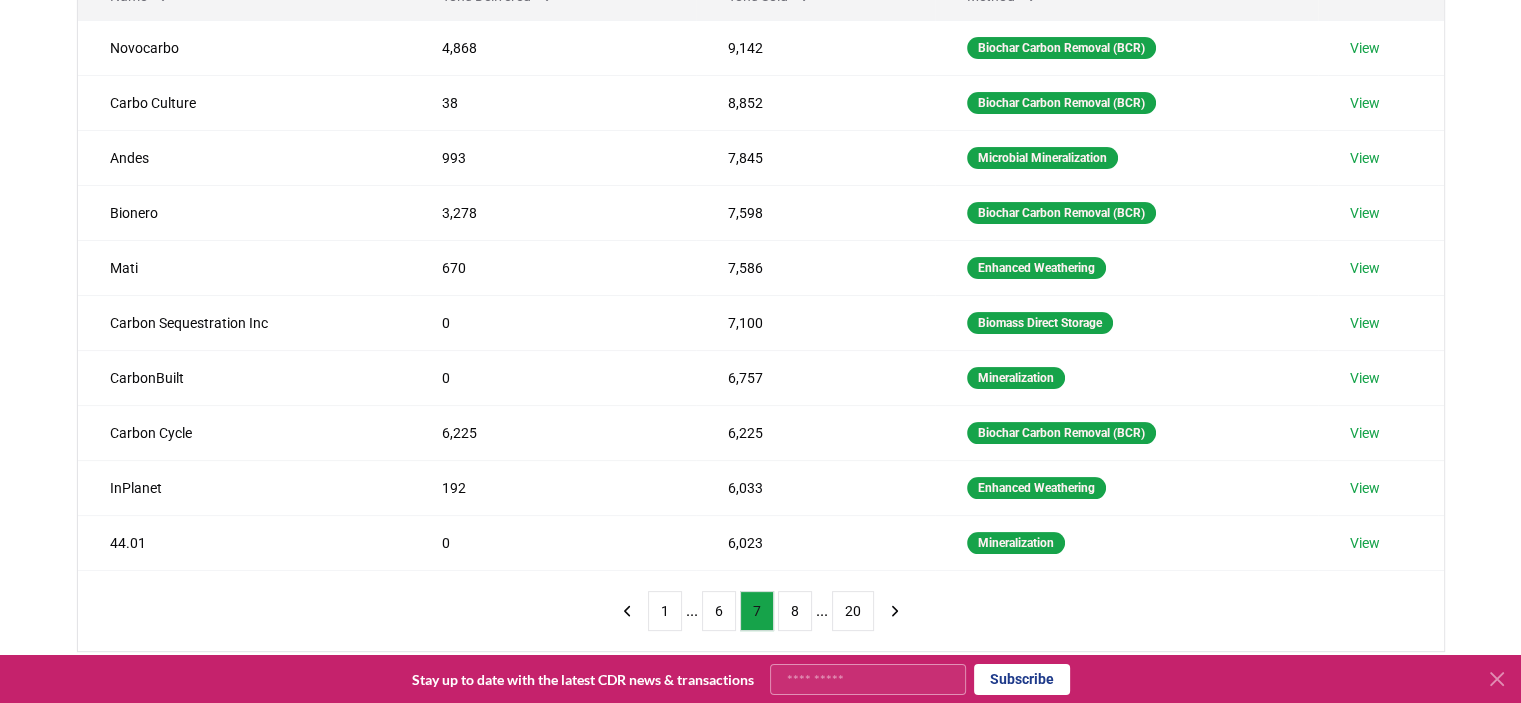 scroll, scrollTop: 300, scrollLeft: 0, axis: vertical 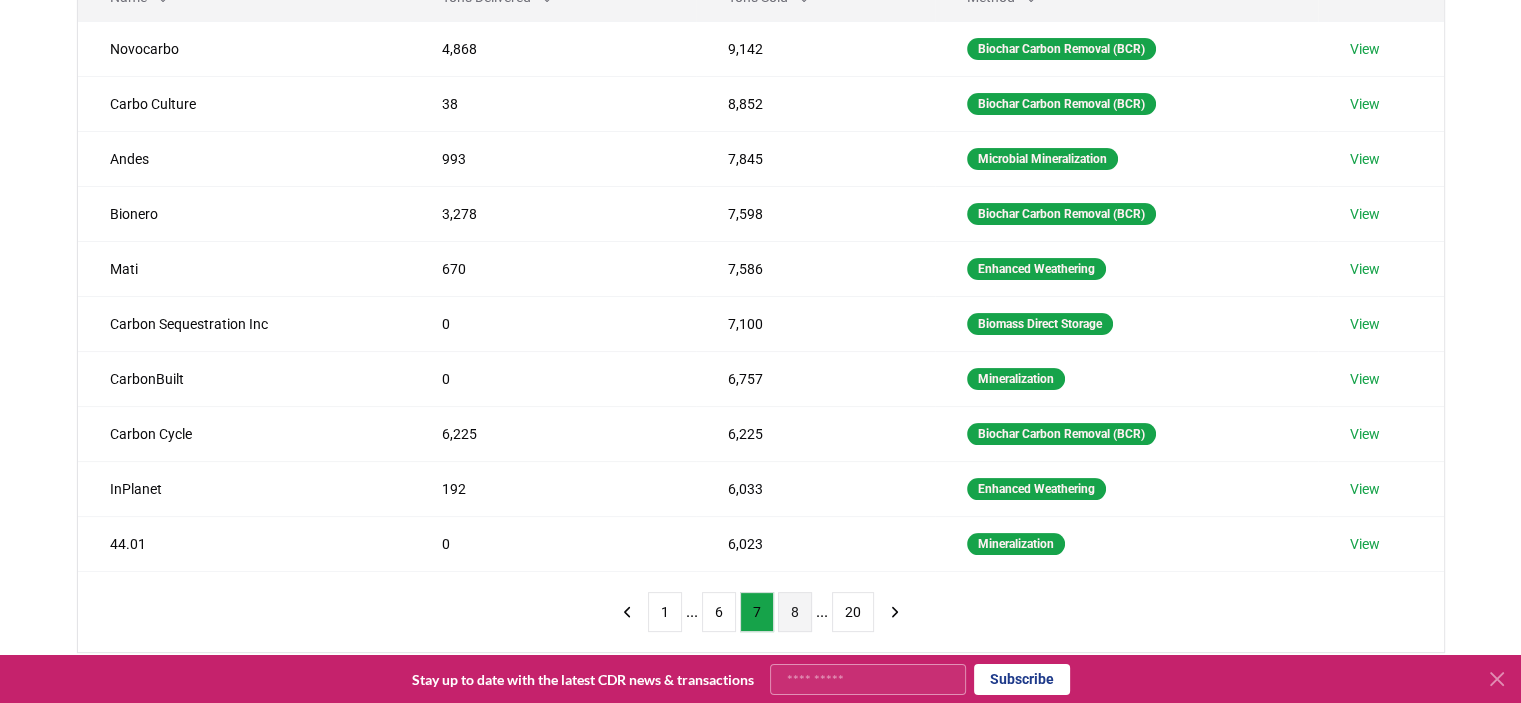 click on "8" at bounding box center (795, 612) 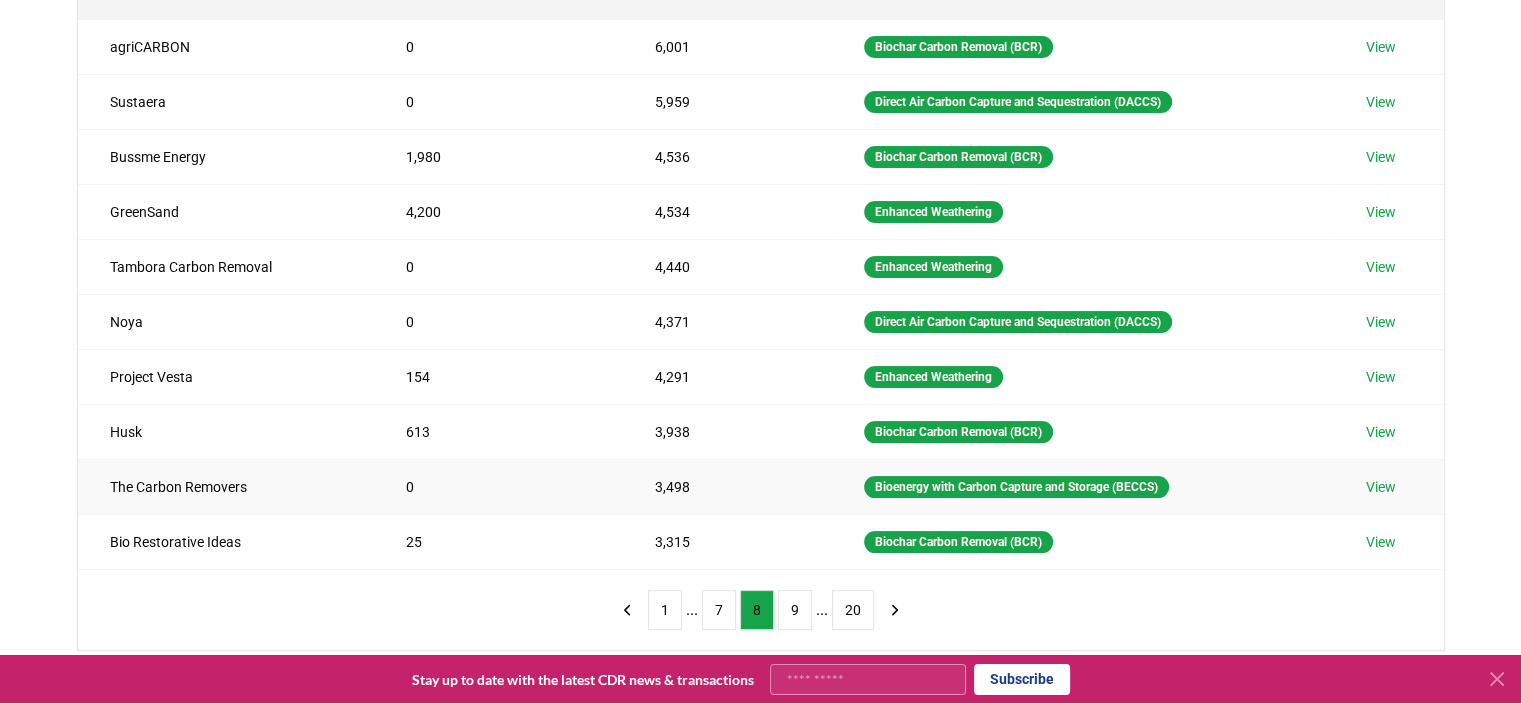 scroll, scrollTop: 400, scrollLeft: 0, axis: vertical 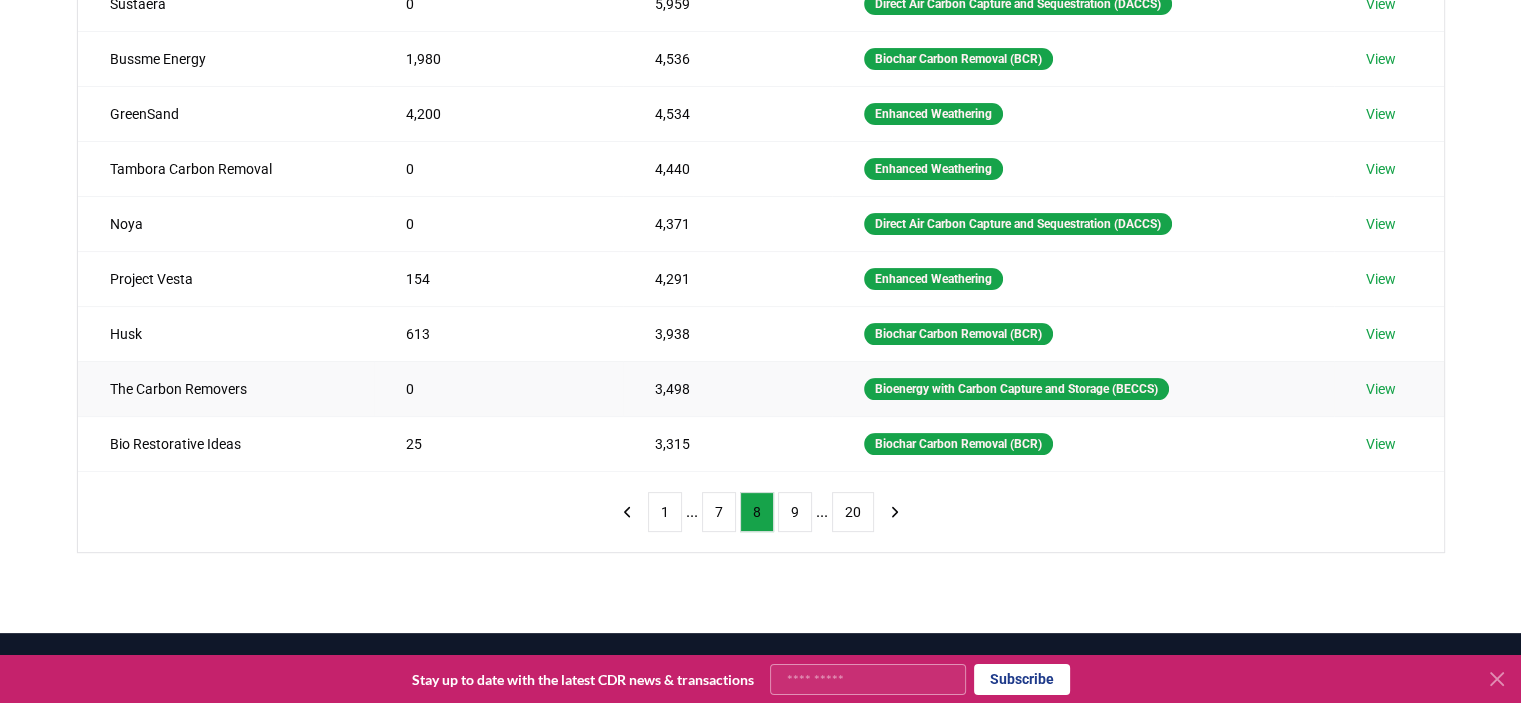 type 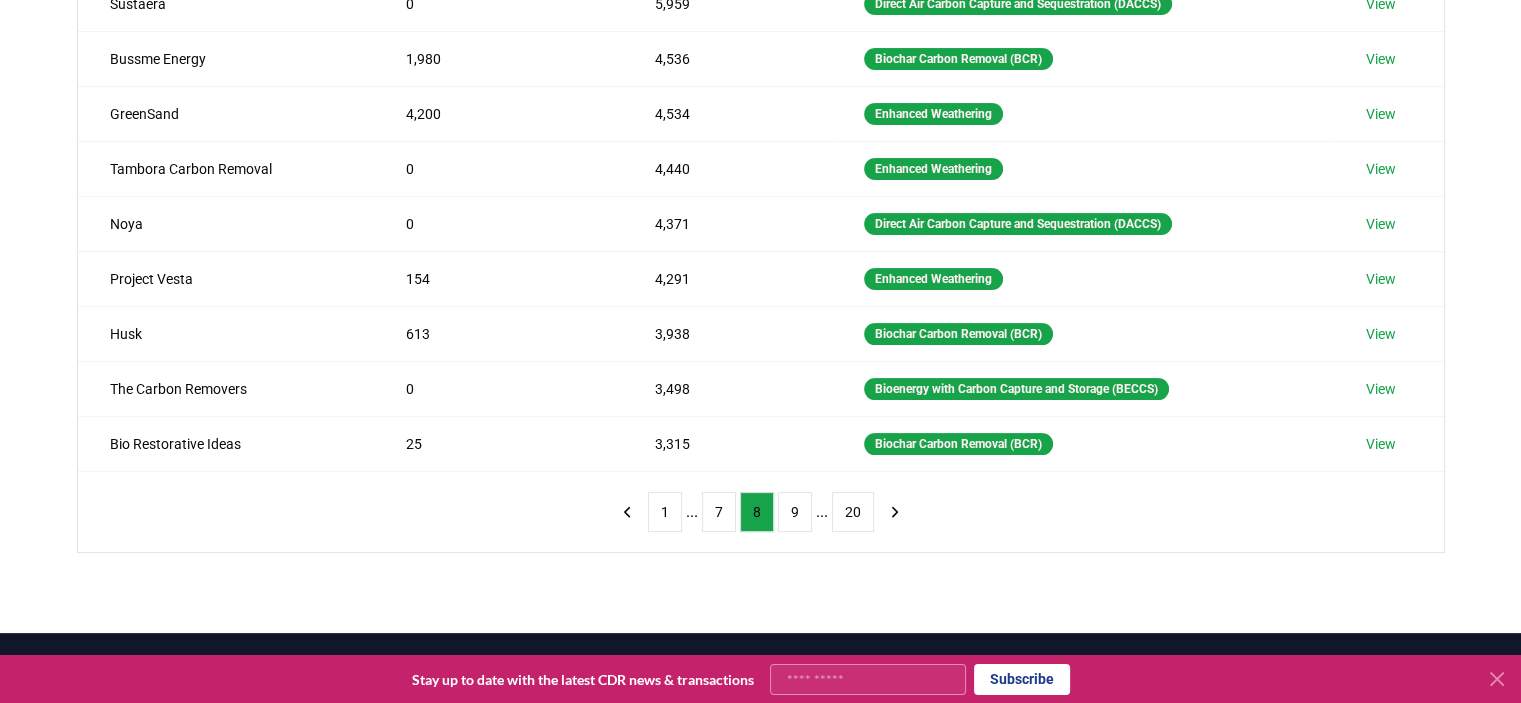 scroll, scrollTop: 0, scrollLeft: 0, axis: both 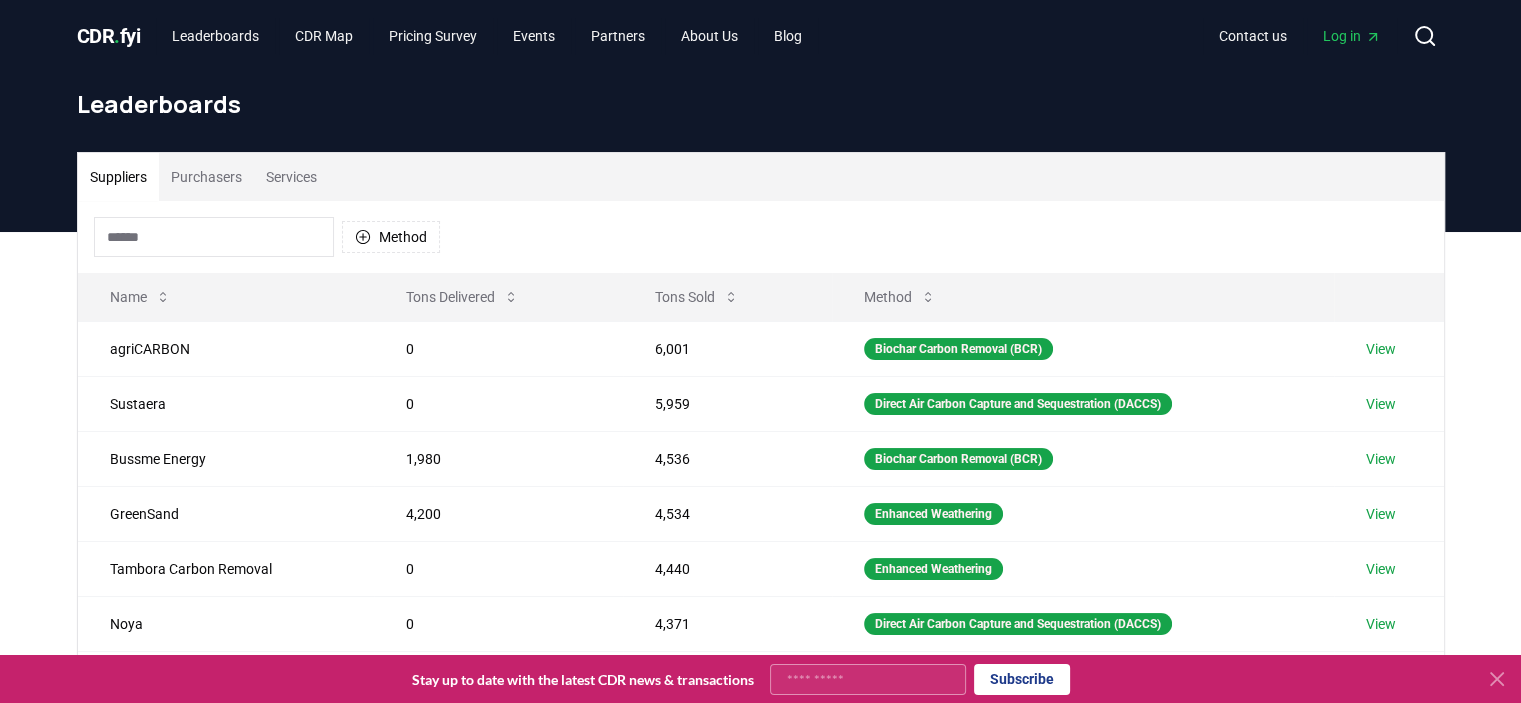 click on "Suppliers Purchasers Services Method Name Tons Delivered Tons Sold Method agriCARBON 0 6,001 Biochar Carbon Removal (BCR) View Sustaera 0 5,959 Direct Air Carbon Capture and Sequestration (DACCS) View Bussme Energy 1,980 4,536 Biochar Carbon Removal (BCR) View GreenSand 4,200 4,534 Enhanced Weathering View Tambora Carbon Removal 0 4,440 Enhanced Weathering View Noya 0 4,371 Direct Air Carbon Capture and Sequestration (DACCS) View Project Vesta 154 4,291 Enhanced Weathering View Husk 613 3,938 Biochar Carbon Removal (BCR) View The Carbon Removers 0 3,498 Bioenergy with Carbon Capture and Storage (BECCS) View Bio Restorative Ideas 25 3,315 Biochar Carbon Removal (BCR) View Bio ... 7 8 9 ... 20" at bounding box center [760, 632] 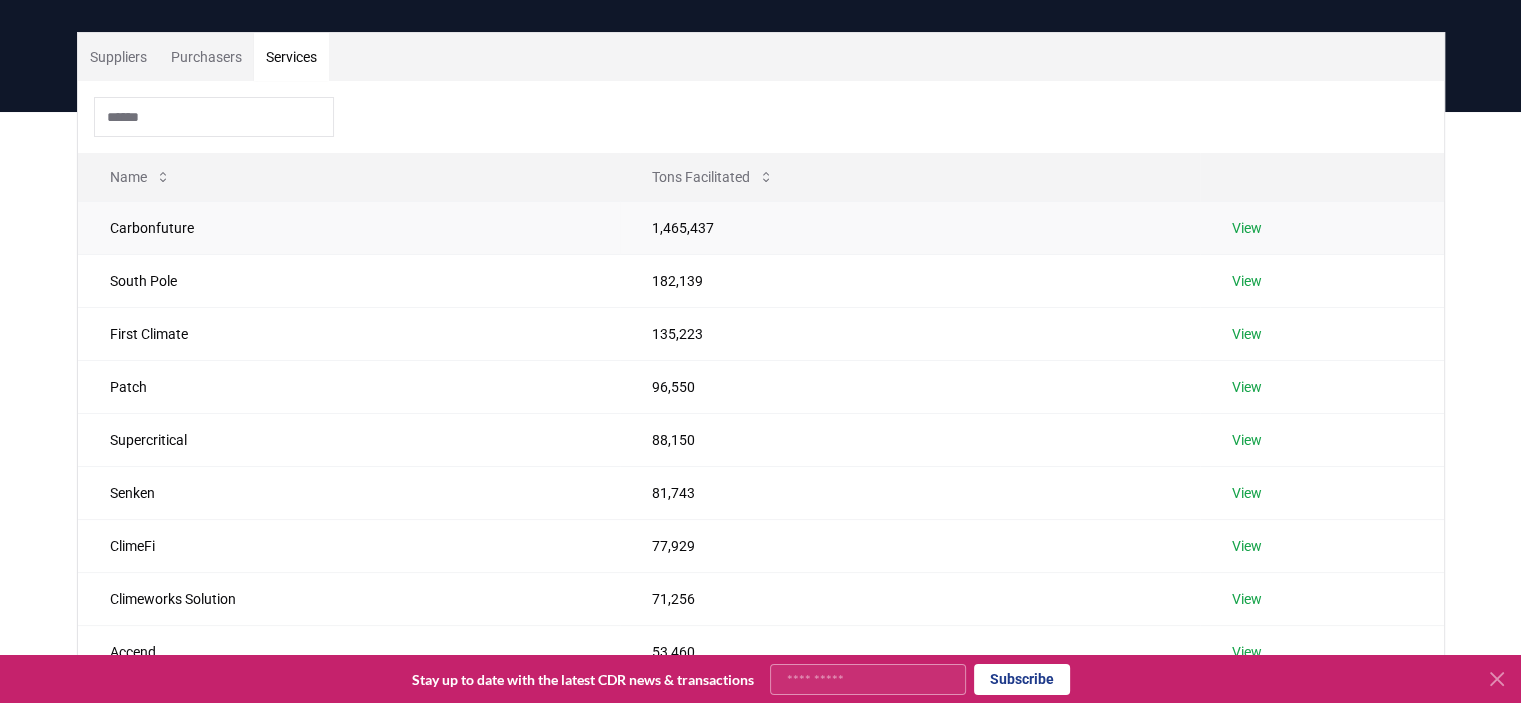 scroll, scrollTop: 200, scrollLeft: 0, axis: vertical 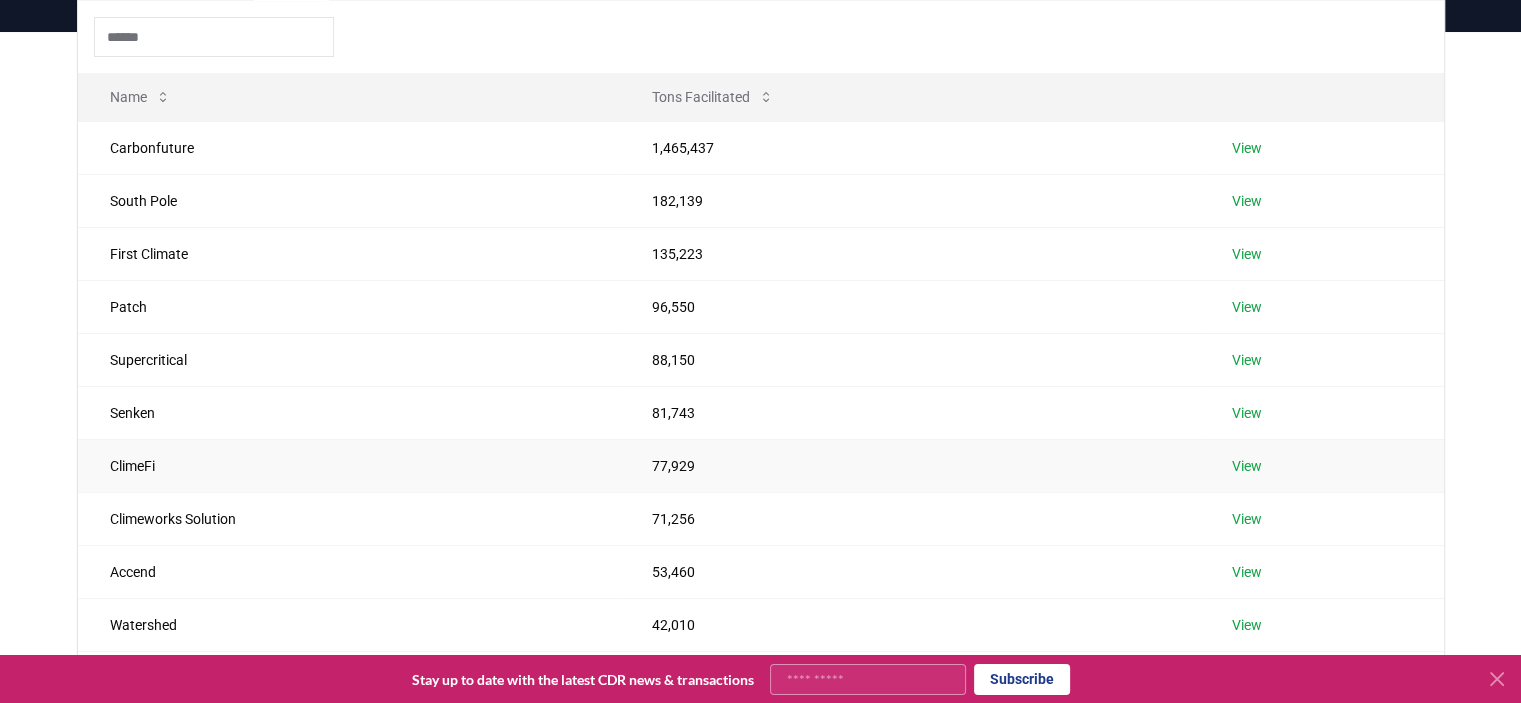 type 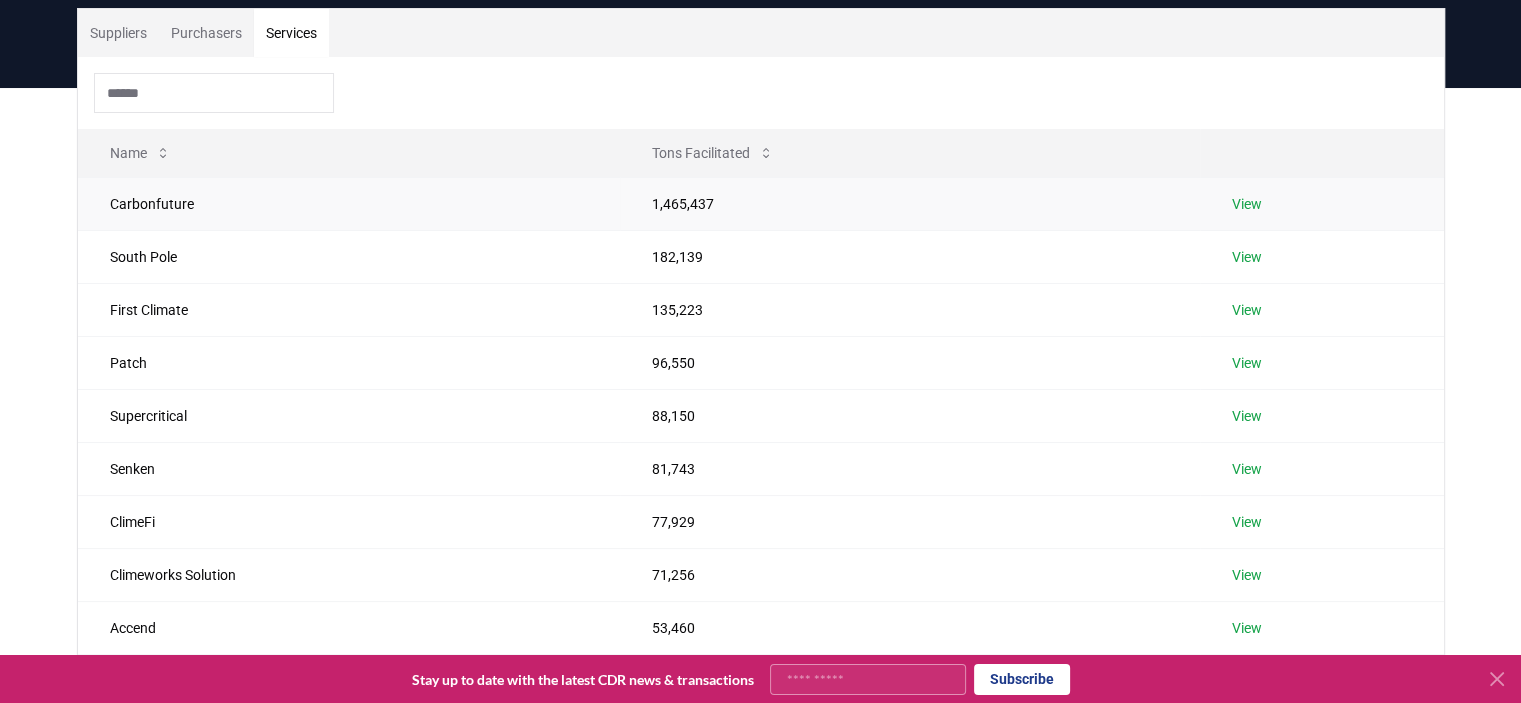 scroll, scrollTop: 100, scrollLeft: 0, axis: vertical 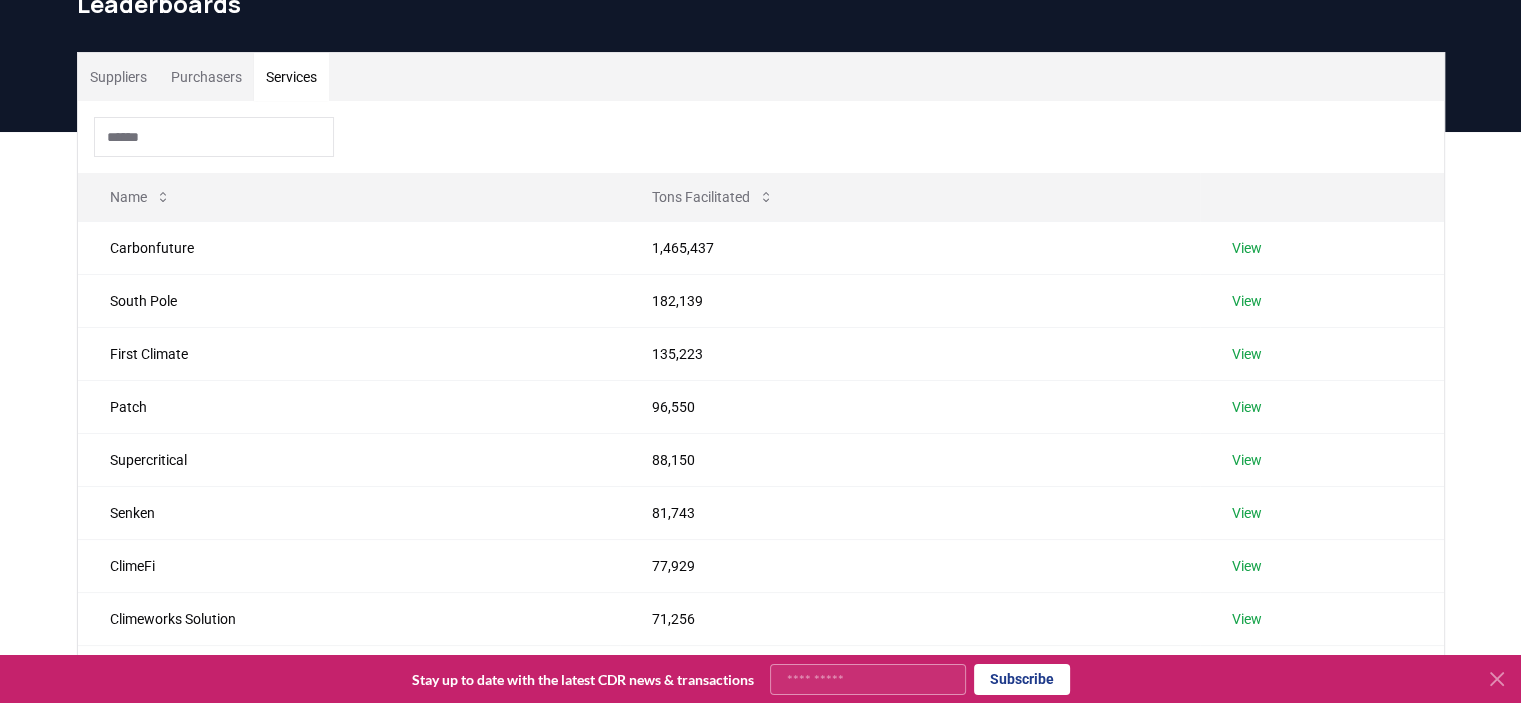 click on "Purchasers" at bounding box center (206, 77) 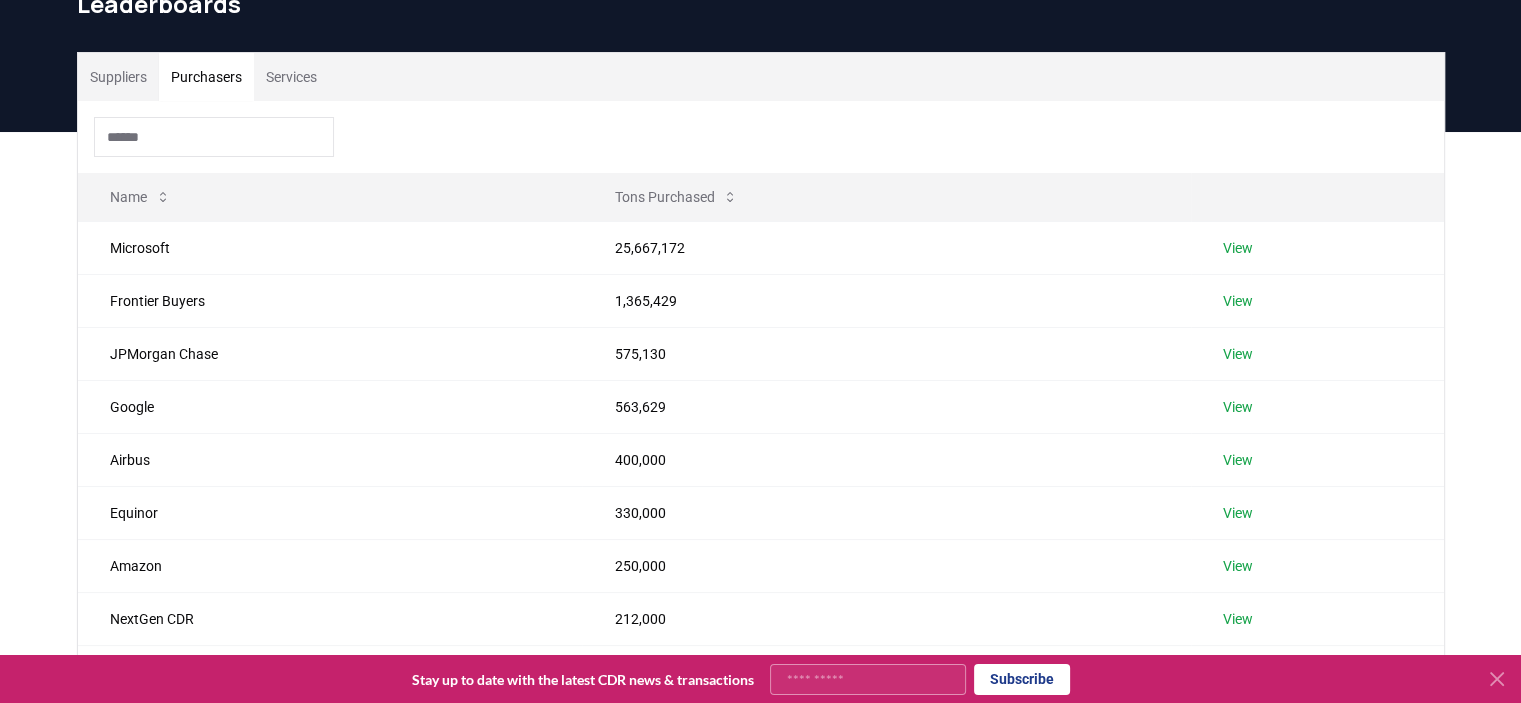 click at bounding box center [214, 137] 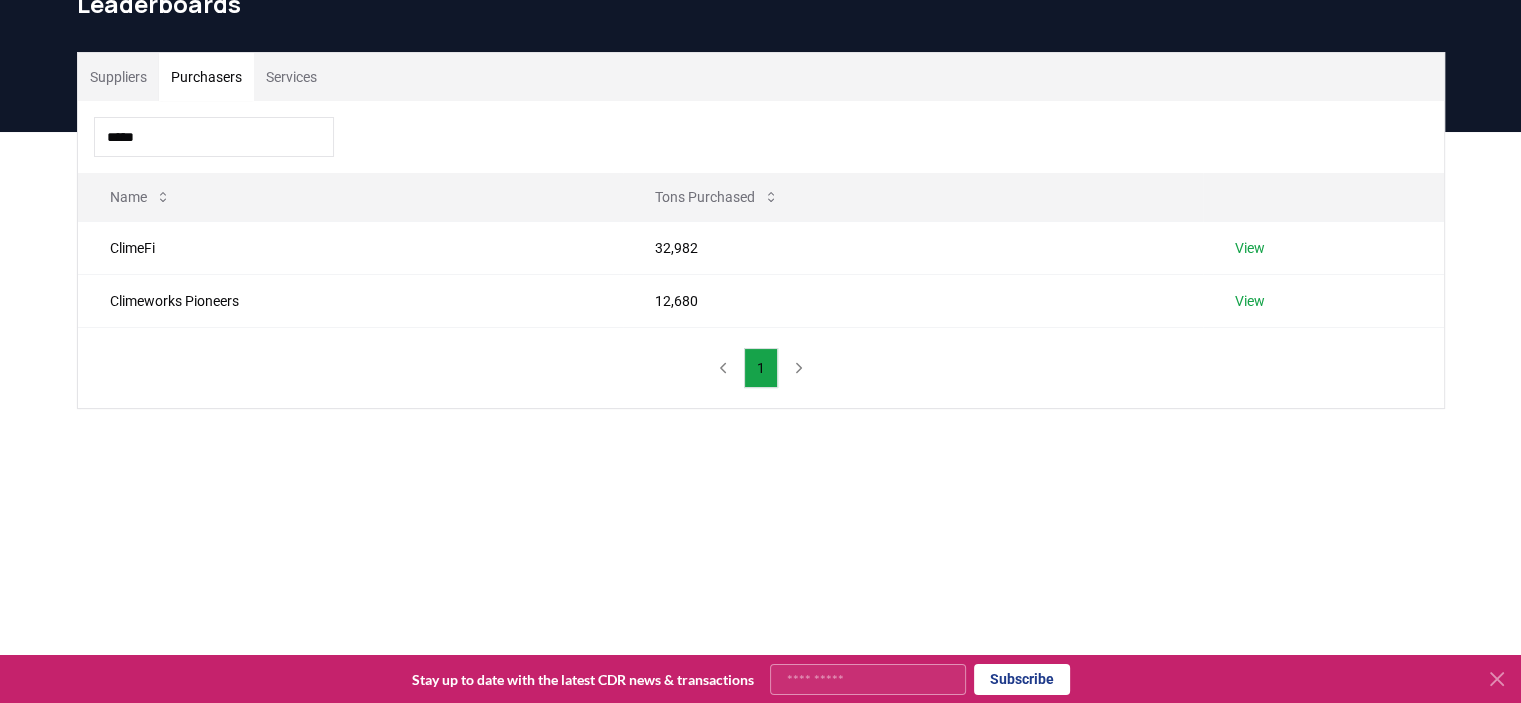 type on "*****" 